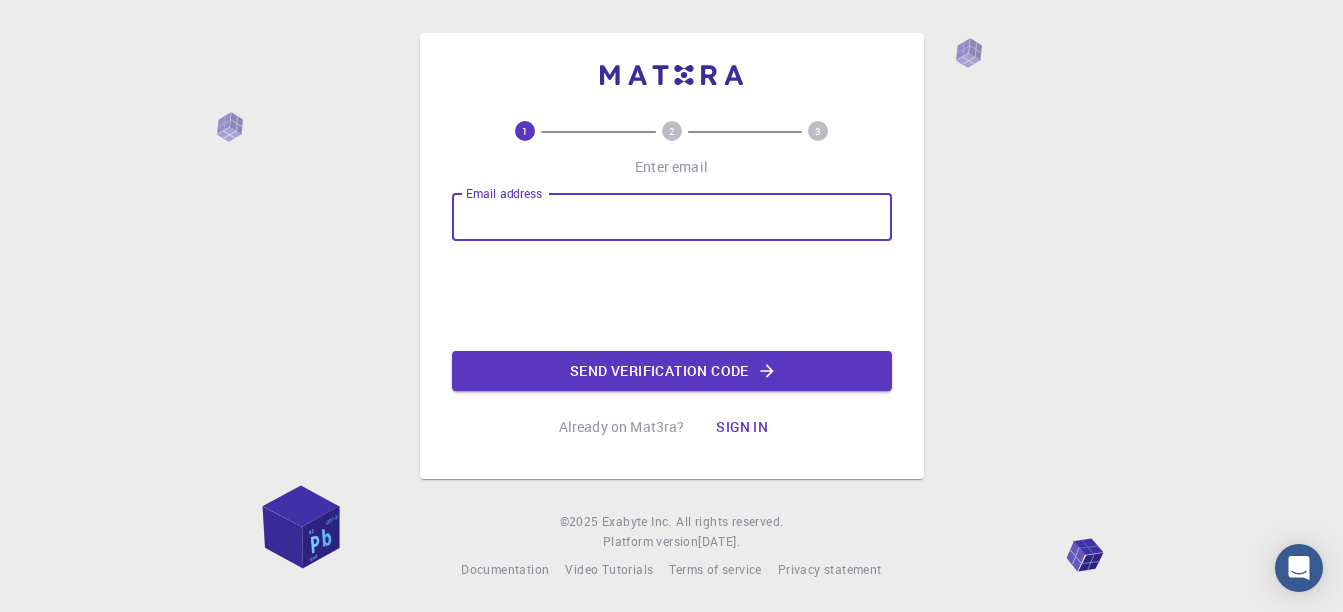 scroll, scrollTop: 0, scrollLeft: 0, axis: both 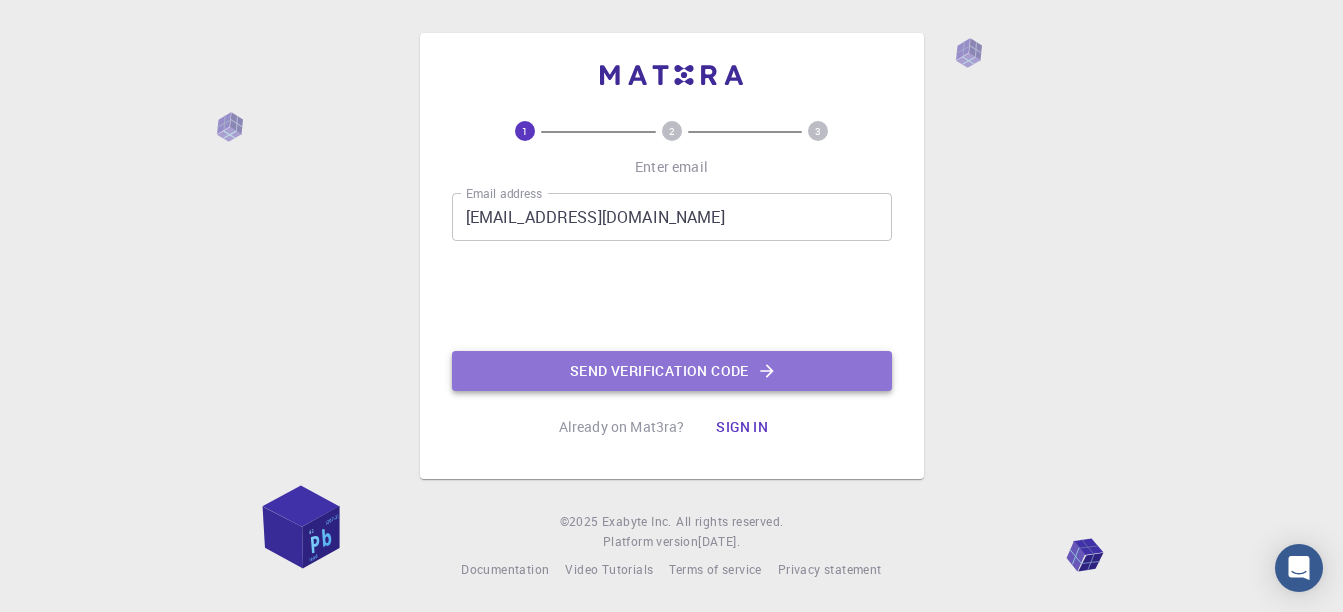 click on "Send verification code" 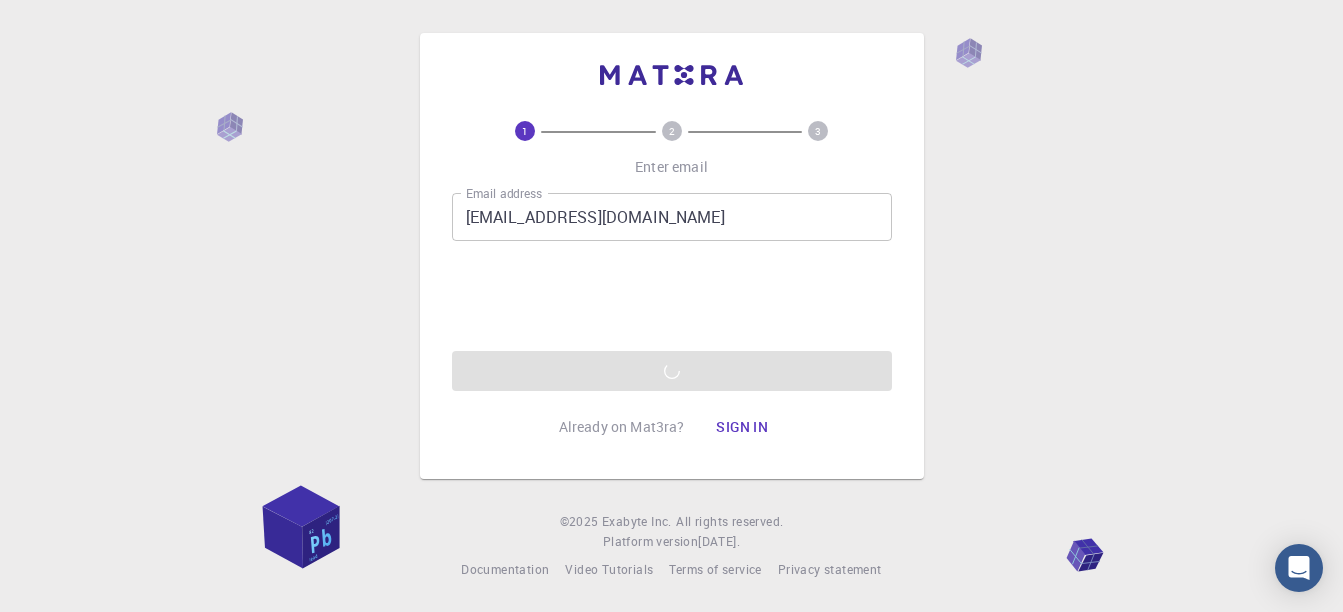 click on "1 2 3 Enter email Email address [EMAIL_ADDRESS][DOMAIN_NAME] Email address Send verification code Already on Mat3ra? Sign in ©  2025   Exabyte Inc.   All rights reserved. Platform version  [DATE] . Documentation Video Tutorials Terms of service Privacy statement" at bounding box center (671, 306) 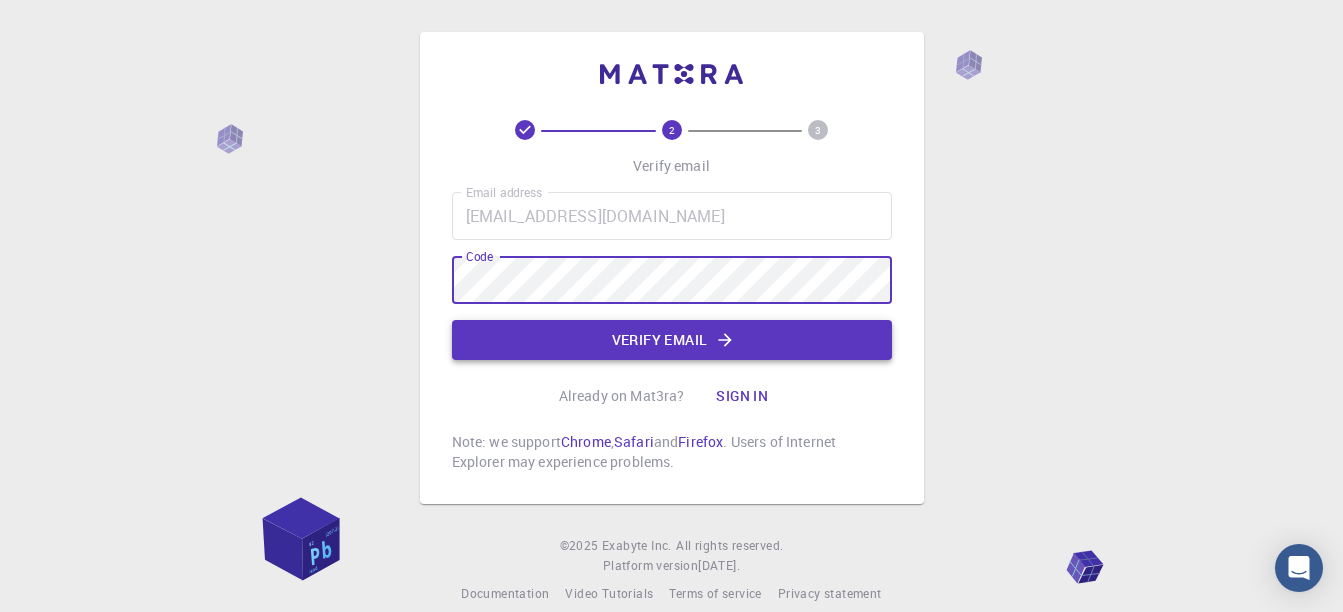 click on "Verify email" 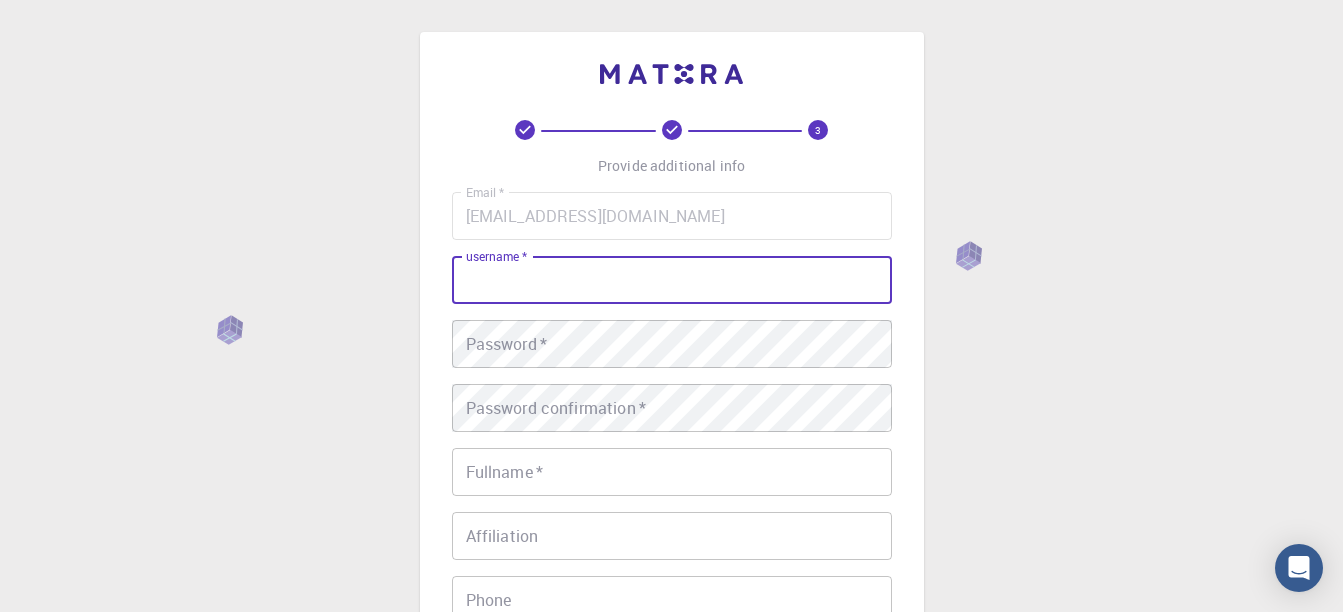click on "username   *" at bounding box center (672, 280) 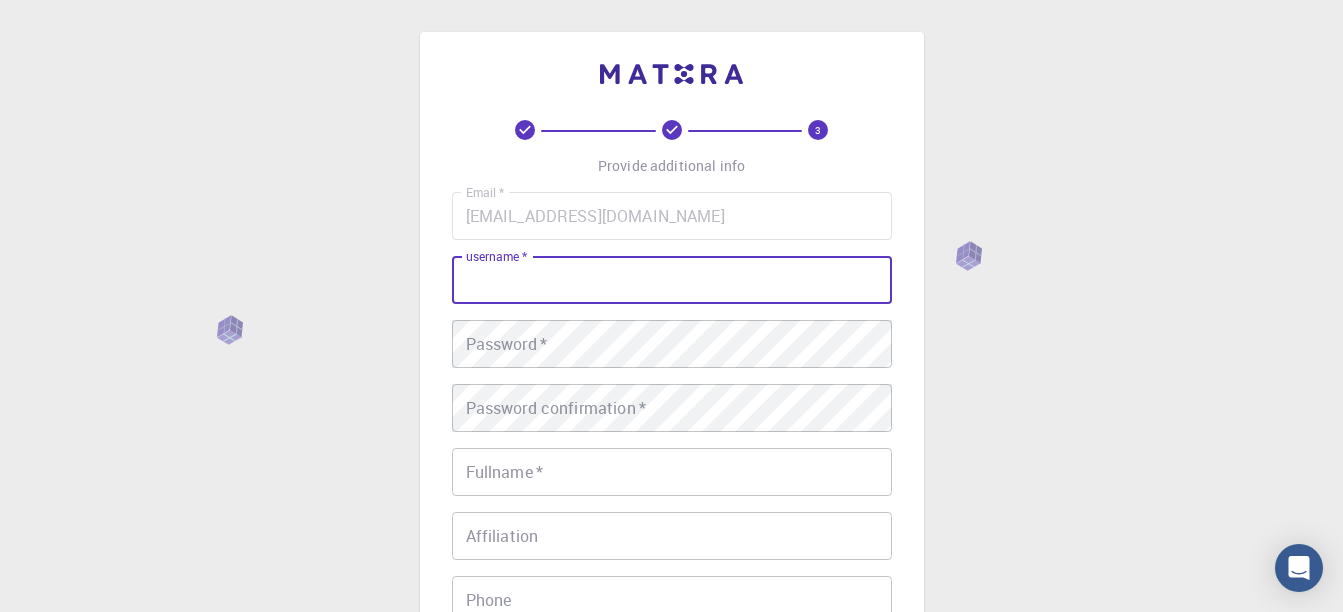 type on "[PERSON_NAME]" 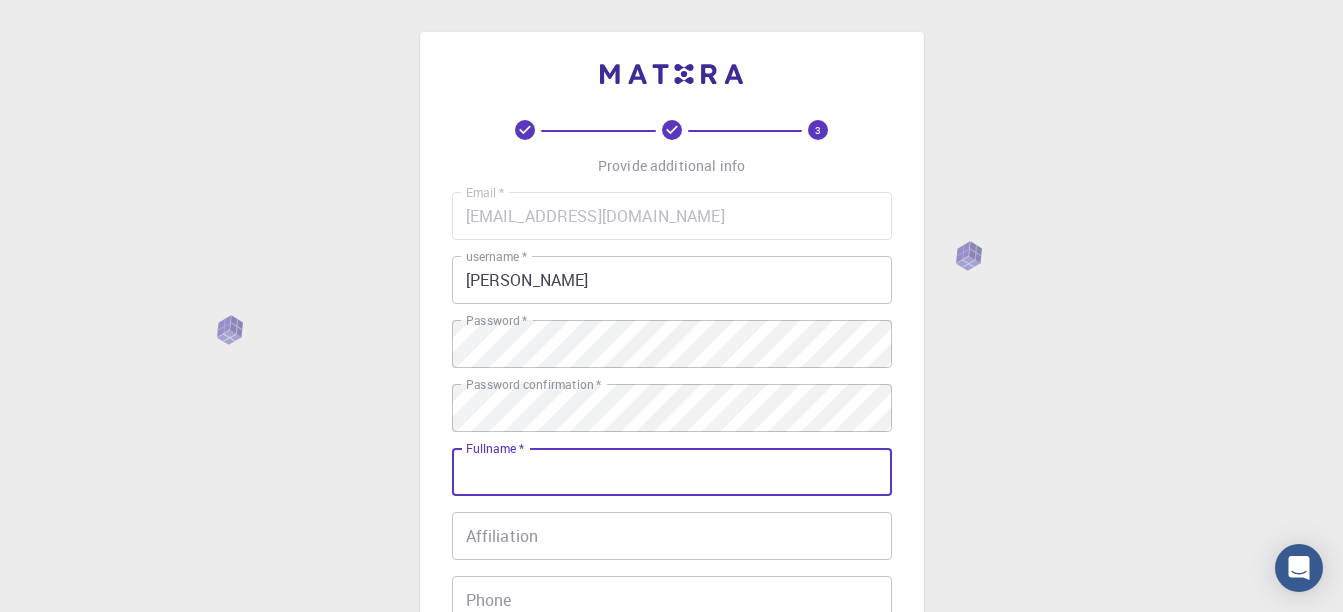 click on "Fullname   *" at bounding box center [672, 472] 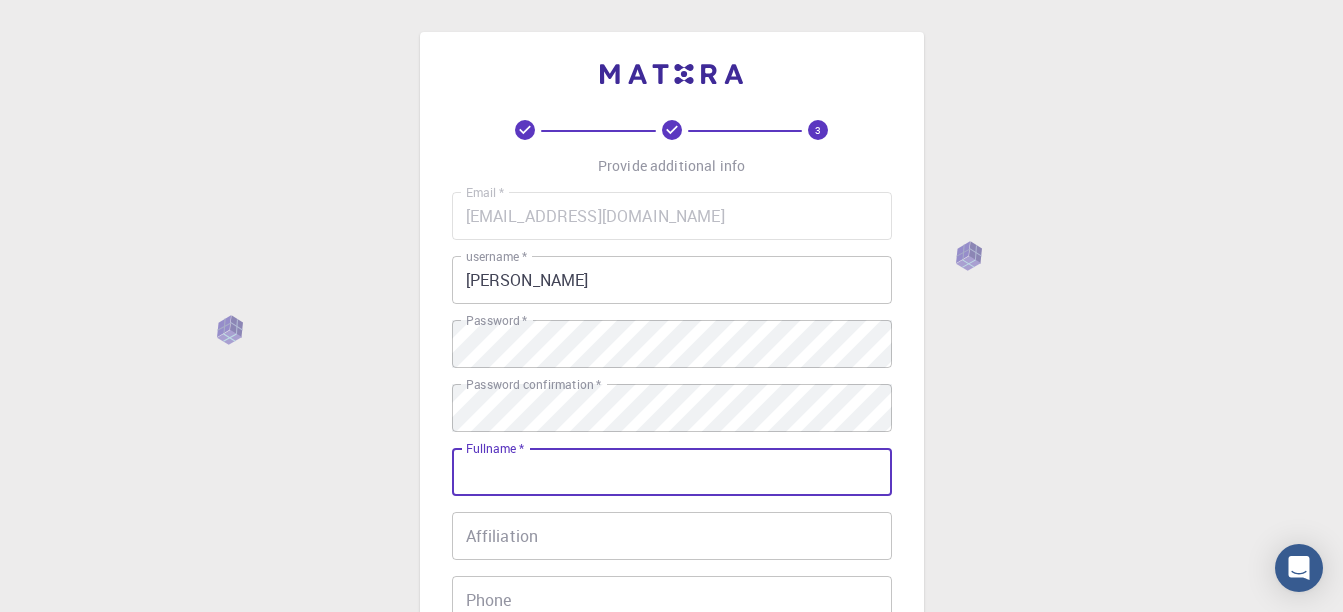 type on "[PERSON_NAME] [PERSON_NAME]" 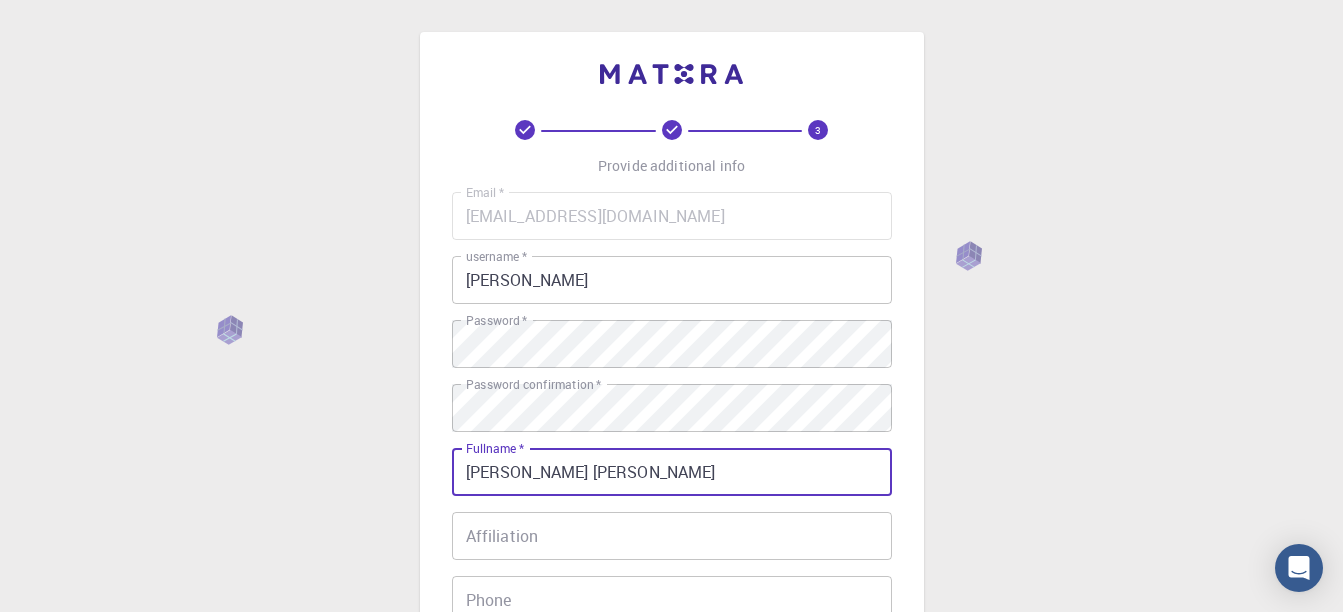 type on "[PHONE_NUMBER]" 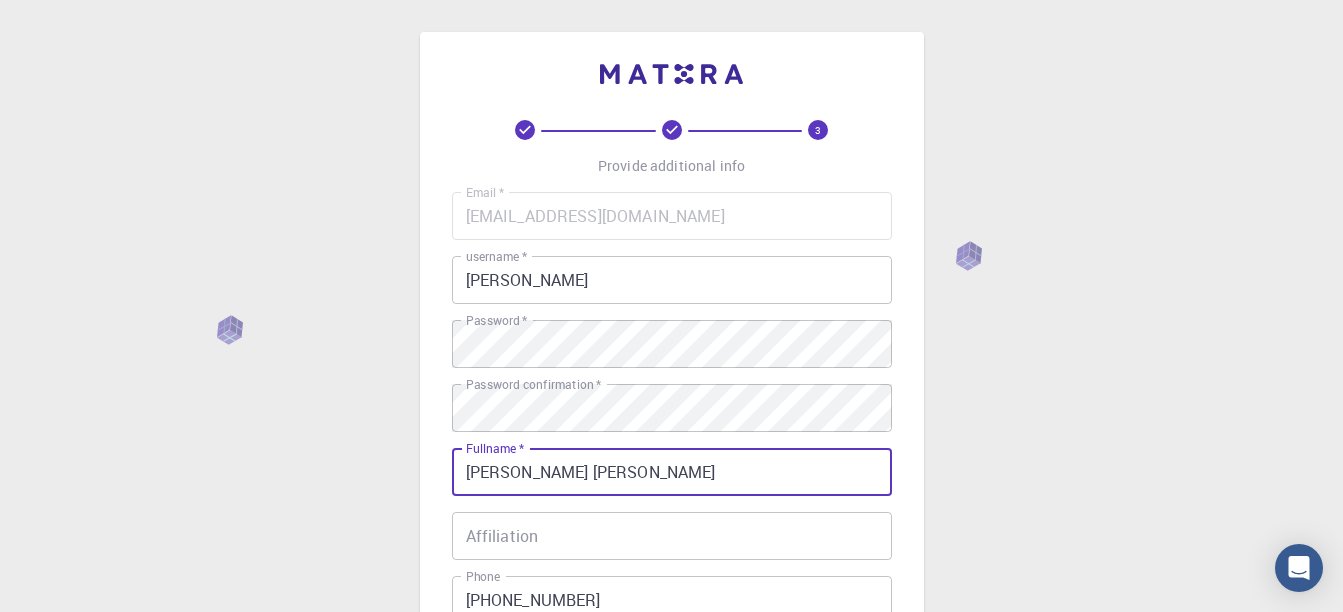 scroll, scrollTop: 200, scrollLeft: 0, axis: vertical 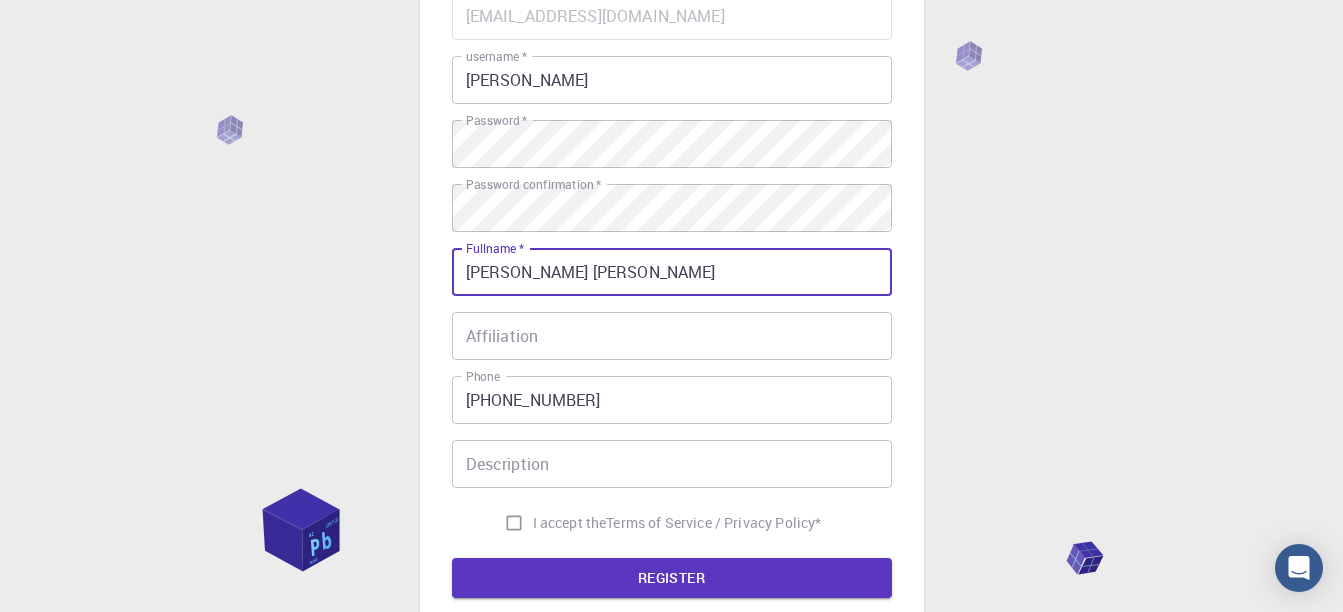 click on "Affiliation" at bounding box center [672, 336] 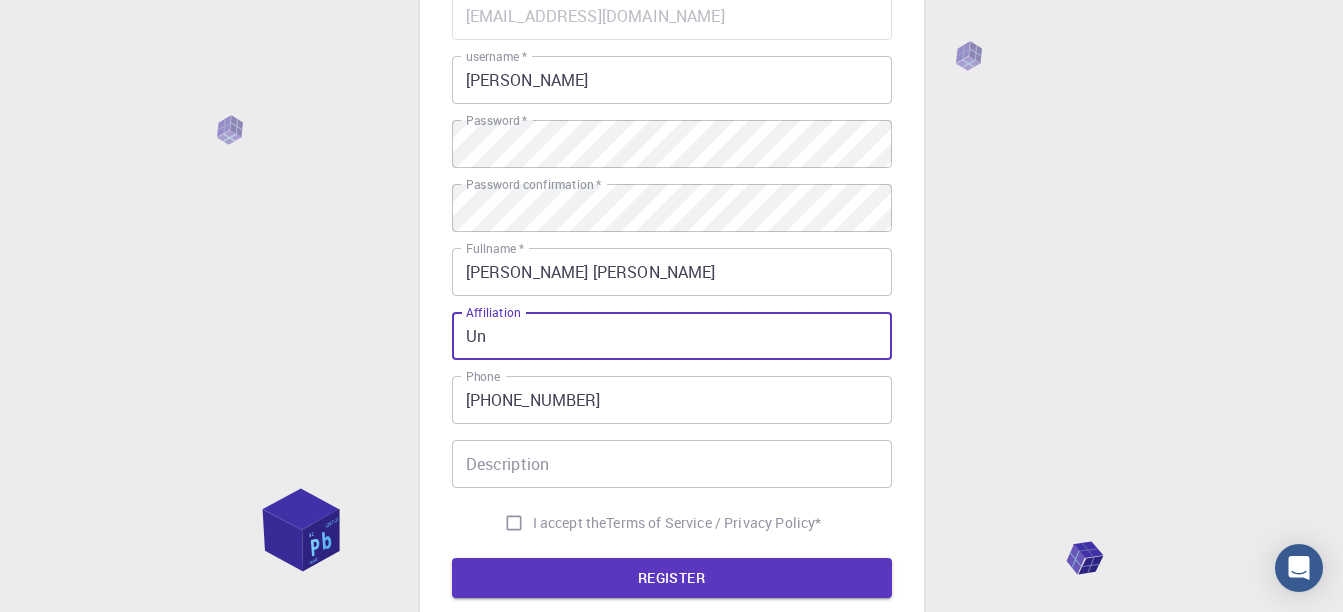 type on "U" 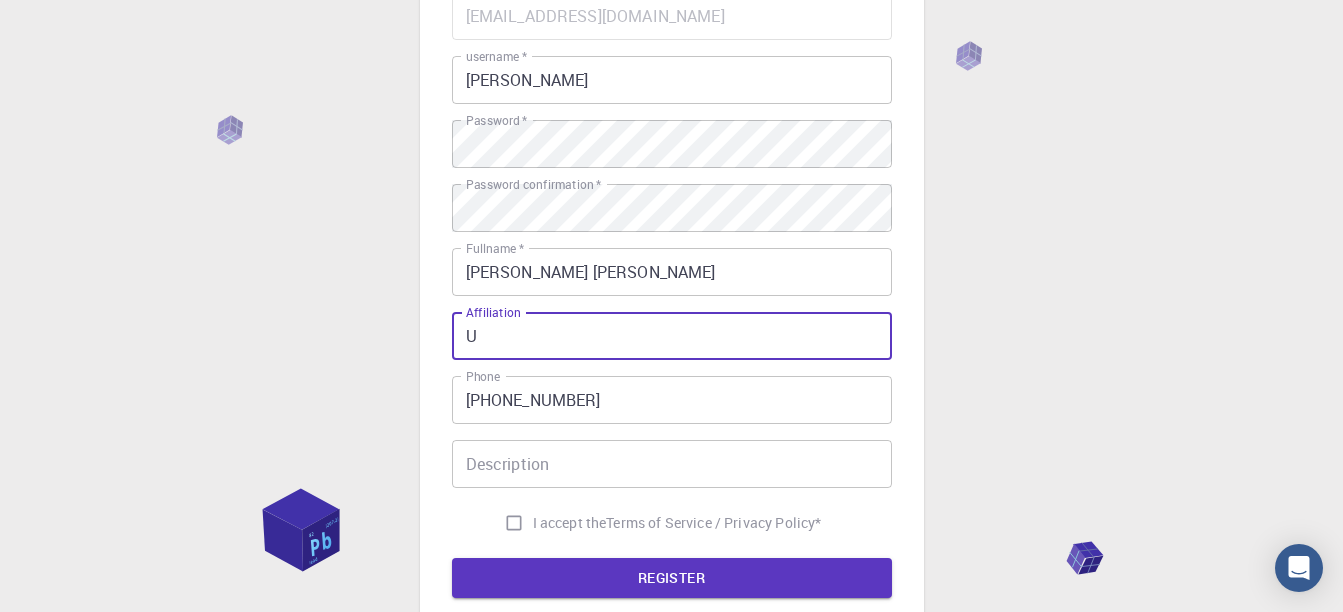 type 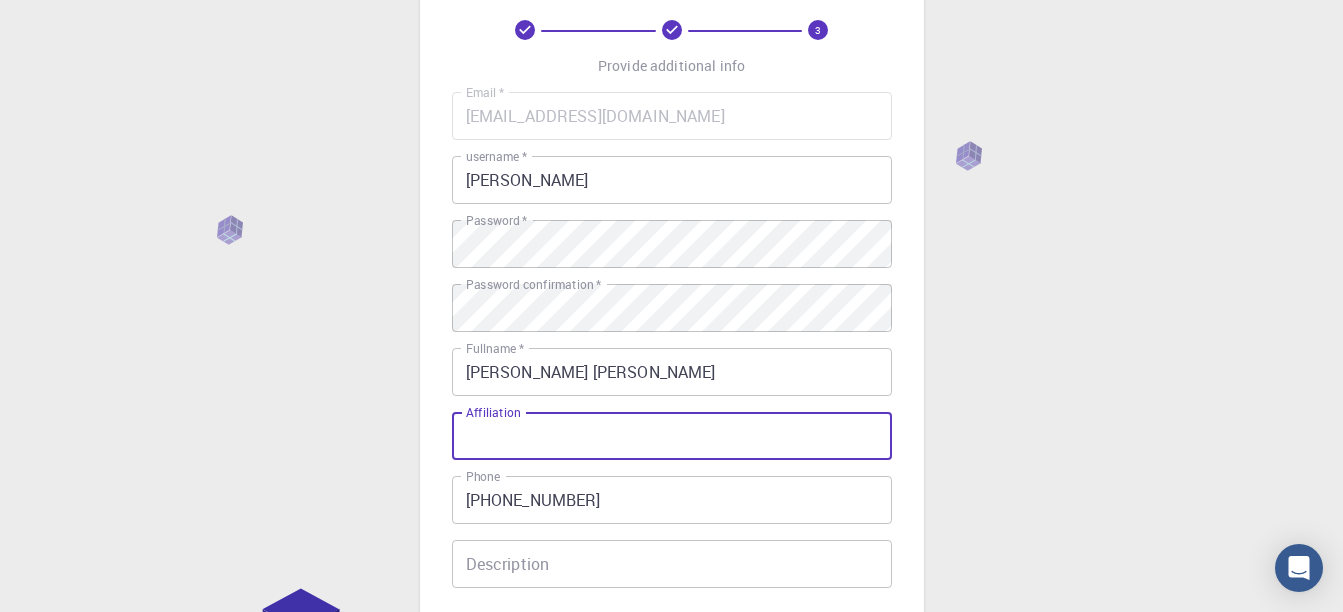 scroll, scrollTop: 0, scrollLeft: 0, axis: both 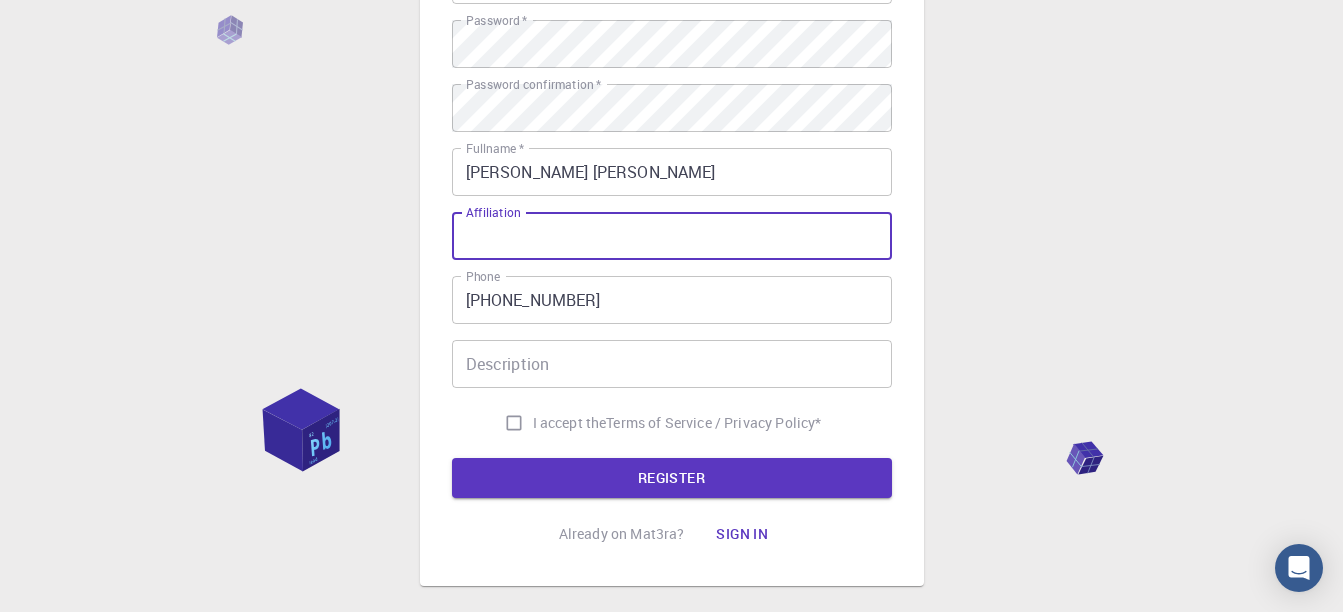 click on "3 Provide additional info Email   * [EMAIL_ADDRESS][DOMAIN_NAME] Email   * username   * [PERSON_NAME] username   * Password   * Password   * Password confirmation   * Password confirmation   * Fullname   * [PERSON_NAME] [PERSON_NAME] Fullname   * Affiliation Affiliation Phone [PHONE_NUMBER] Phone Description Description I accept the  Terms of Service / Privacy Policy  * REGISTER Already on Mat3ra? Sign in ©  2025   Exabyte Inc.   All rights reserved. Platform version  [DATE] . Documentation Video Tutorials Terms of service Privacy statement" at bounding box center (671, 209) 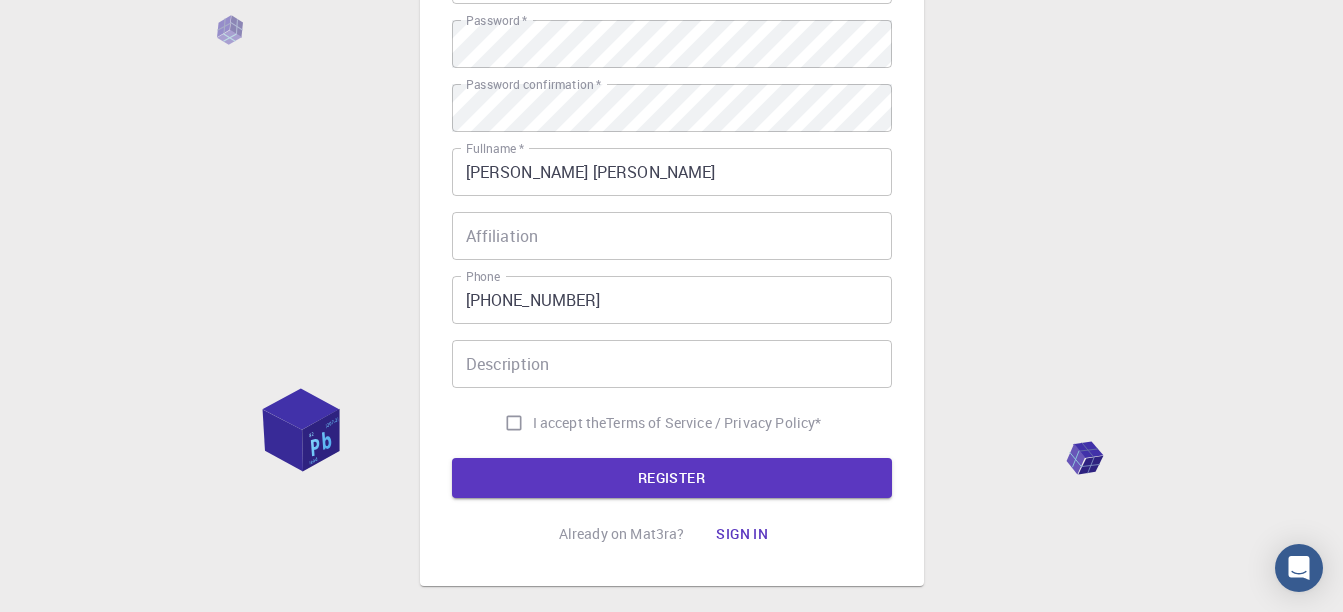 click on "I accept the  Terms of Service / Privacy Policy  *" at bounding box center [514, 423] 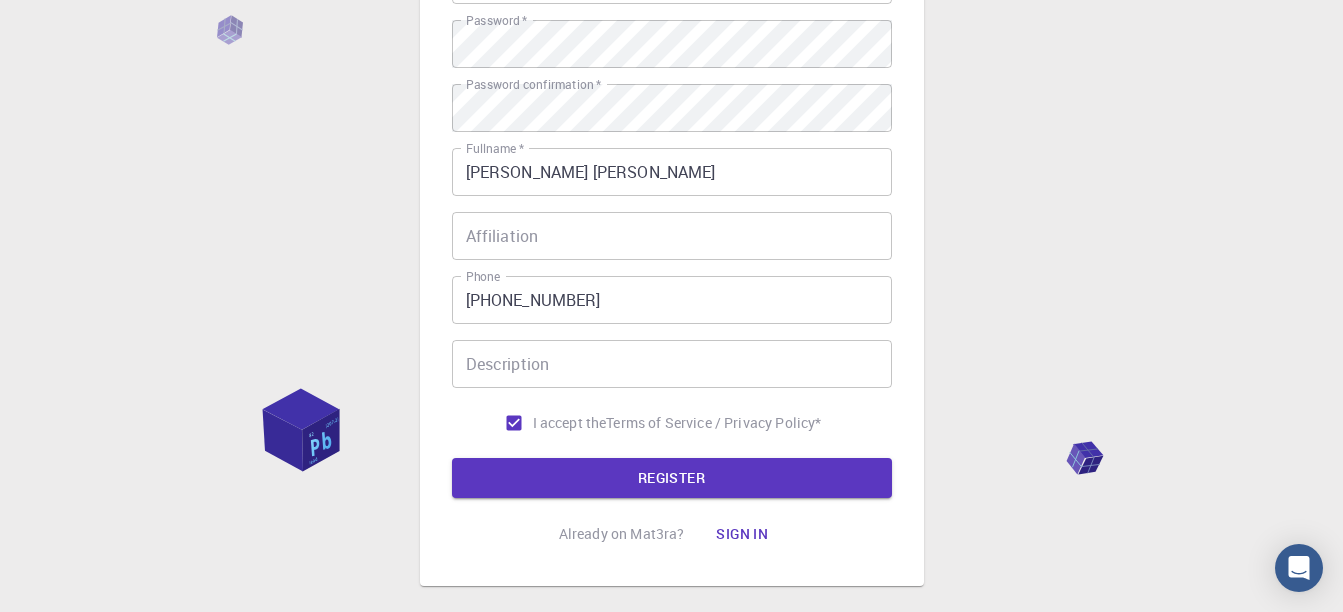 scroll, scrollTop: 200, scrollLeft: 0, axis: vertical 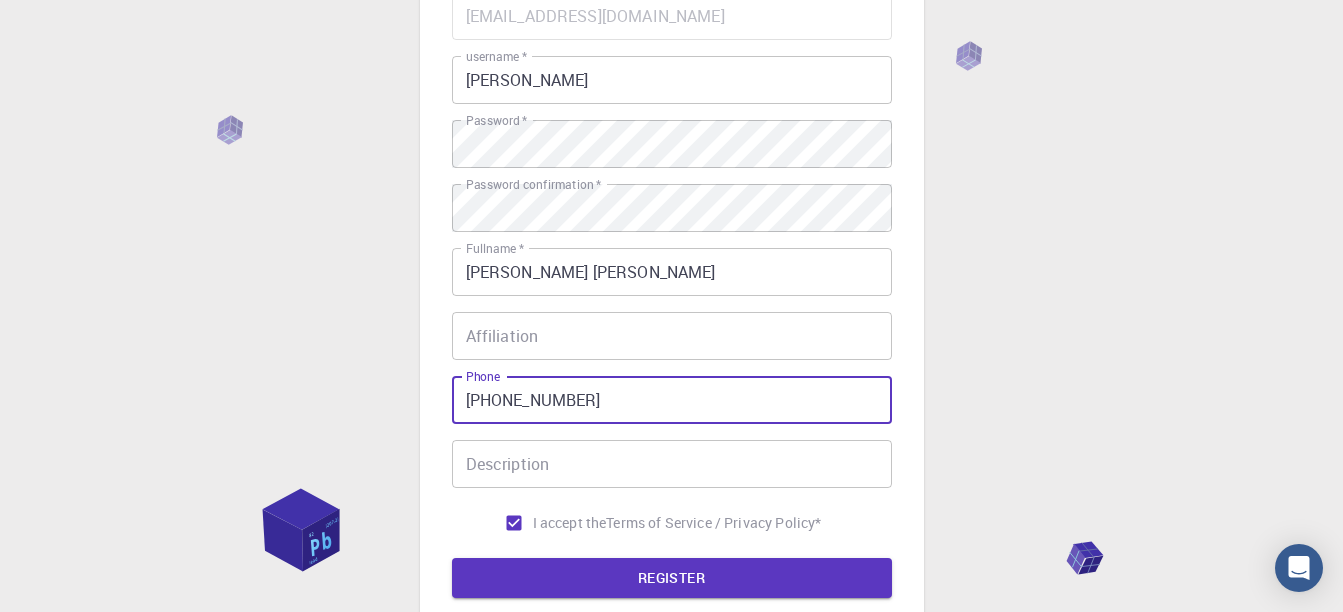 drag, startPoint x: 652, startPoint y: 405, endPoint x: 368, endPoint y: 409, distance: 284.02817 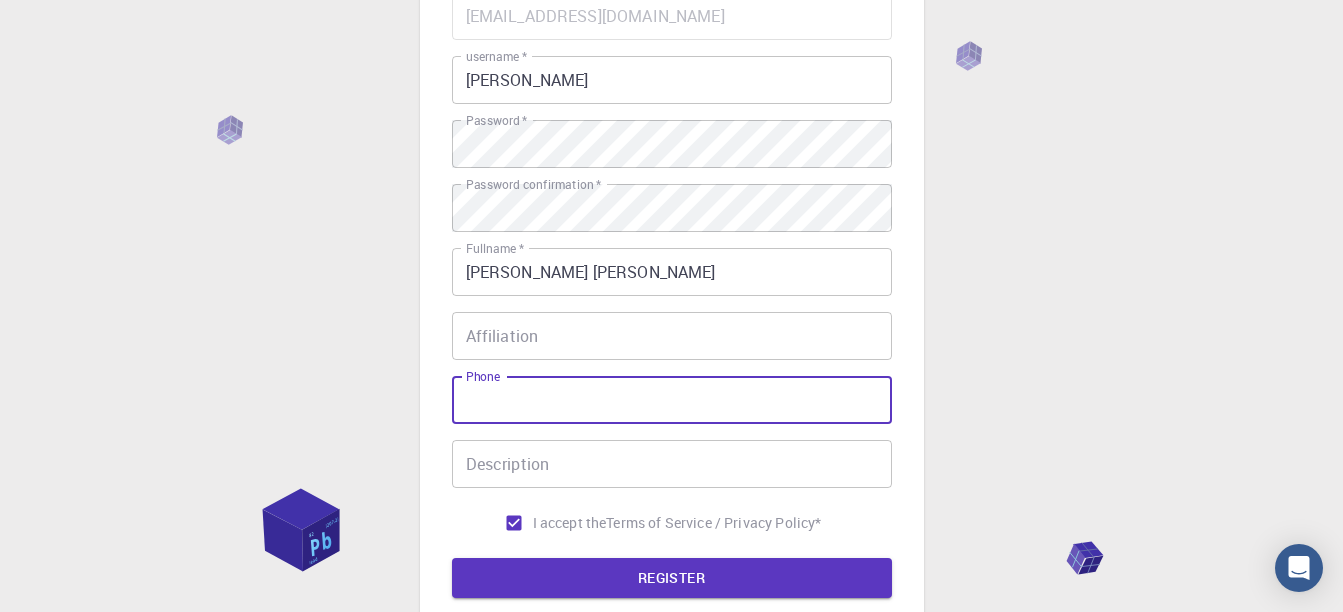 type 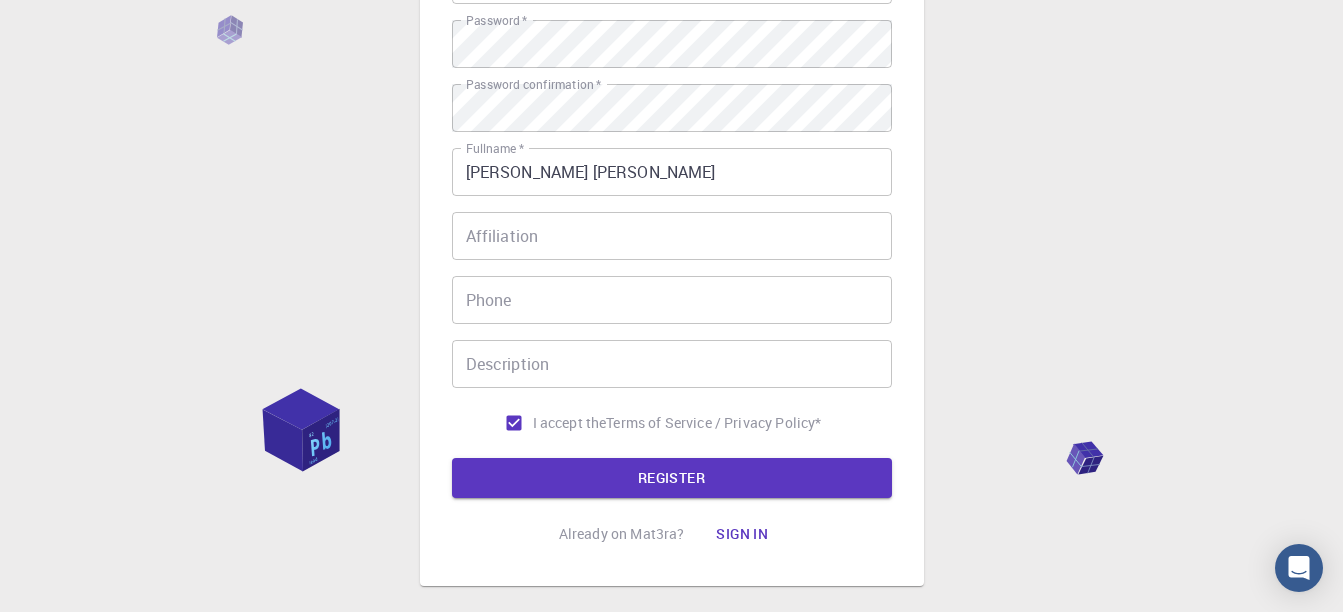 scroll, scrollTop: 400, scrollLeft: 0, axis: vertical 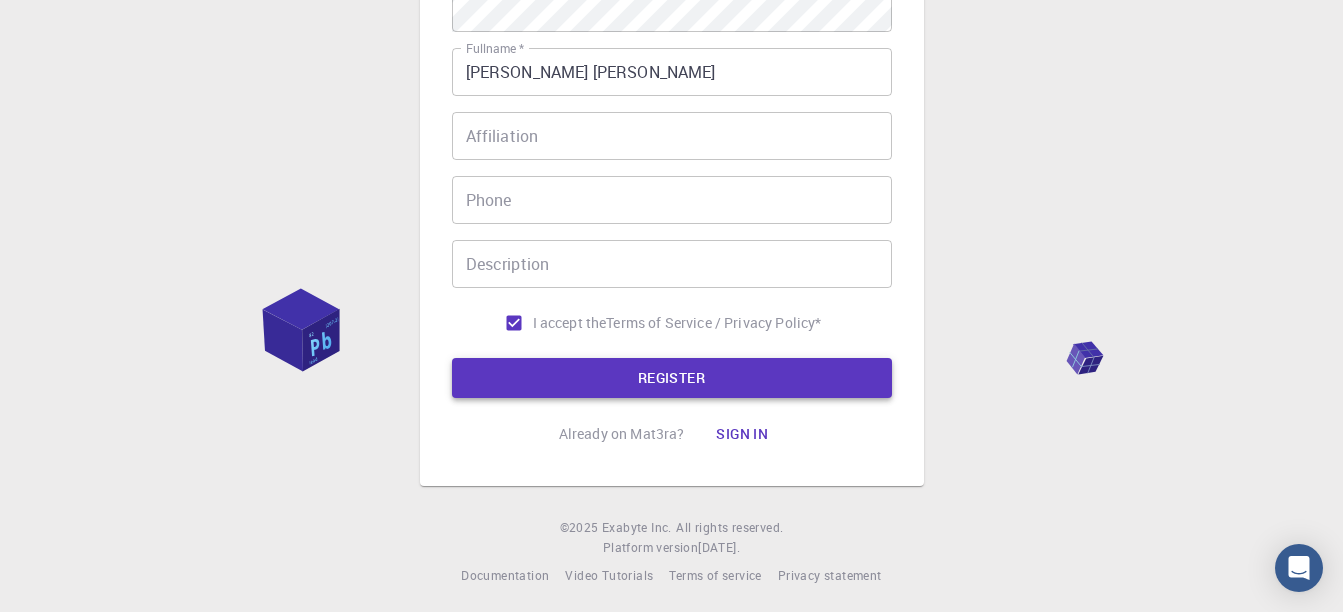 click on "REGISTER" at bounding box center (672, 378) 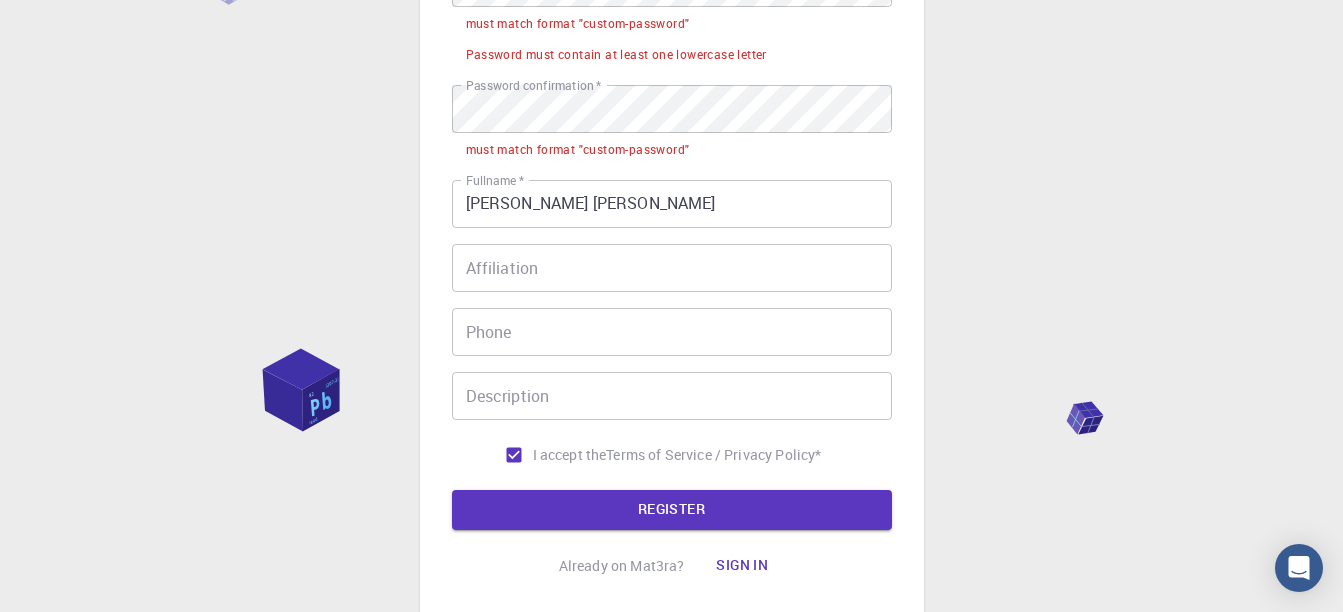 scroll, scrollTop: 312, scrollLeft: 0, axis: vertical 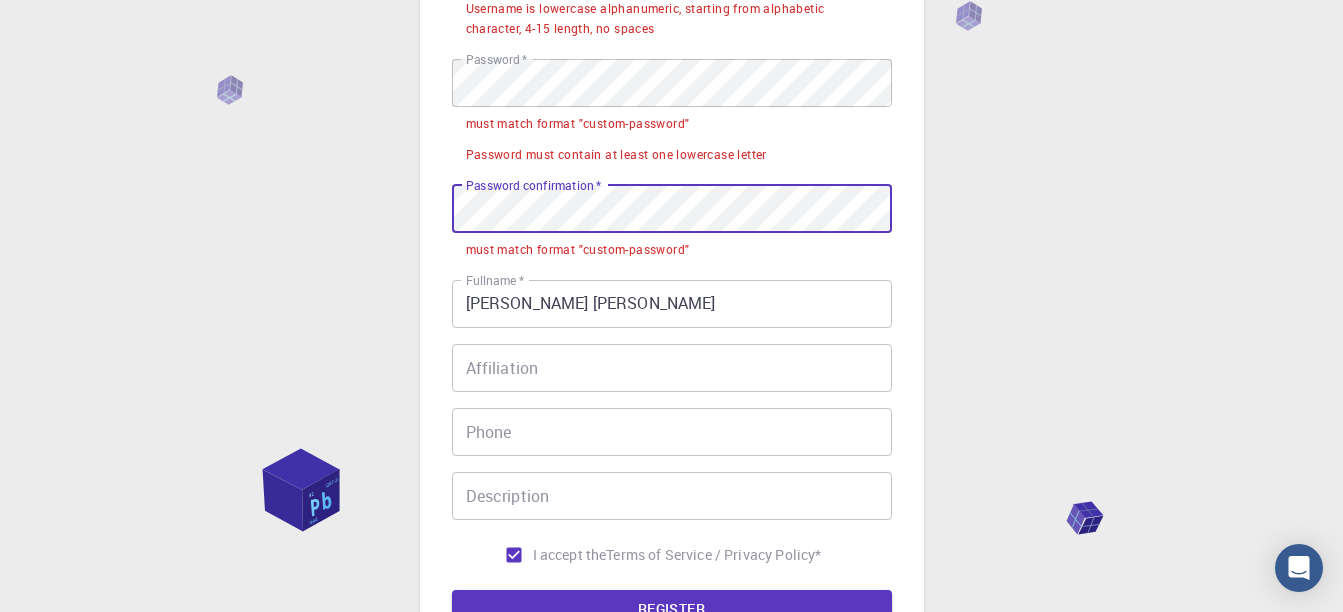 click on "3 Provide additional info Email   * [EMAIL_ADDRESS][DOMAIN_NAME] Email   * username   * [PERSON_NAME] username   * Username is lowercase alphanumeric, starting from alphabetic character, 4-15 length, no spaces Password   * Password   * must match format "custom-password" Password must contain at least one lowercase letter Password confirmation   * Password confirmation   * must match format "custom-password" Fullname   * [PERSON_NAME] [PERSON_NAME] Fullname   * Affiliation Affiliation Phone Phone Description Description I accept the  Terms of Service / Privacy Policy  * REGISTER Already on Mat3ra? Sign in ©  2025   Exabyte Inc.   All rights reserved. Platform version  [DATE] . Documentation Video Tutorials Terms of service Privacy statement" at bounding box center [671, 268] 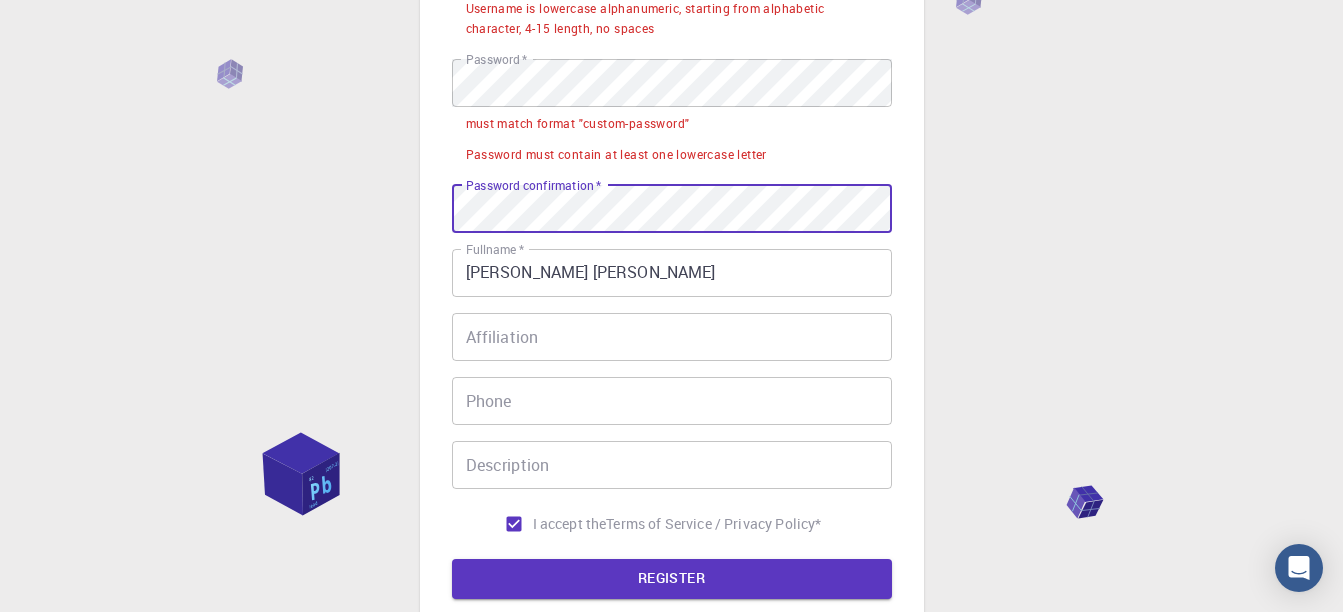 scroll, scrollTop: 112, scrollLeft: 0, axis: vertical 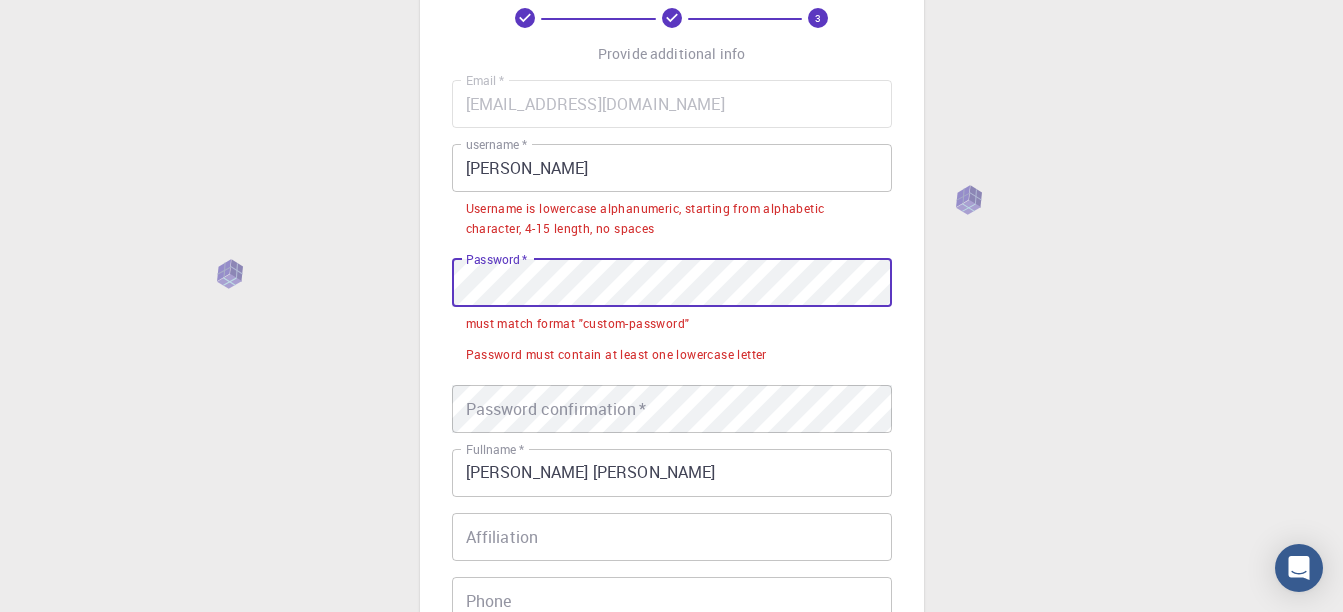 click on "3 Provide additional info Email   * [EMAIL_ADDRESS][DOMAIN_NAME] Email   * username   * [PERSON_NAME] username   * Username is lowercase alphanumeric, starting from alphabetic character, 4-15 length, no spaces Password   * Password   * must match format "custom-password" Password must contain at least one lowercase letter Password confirmation   * Password confirmation   * Fullname   * [PERSON_NAME] [PERSON_NAME] Fullname   * Affiliation Affiliation Phone Phone Description Description I accept the  Terms of Service / Privacy Policy  * REGISTER Already on Mat3ra? Sign in" at bounding box center (672, 403) 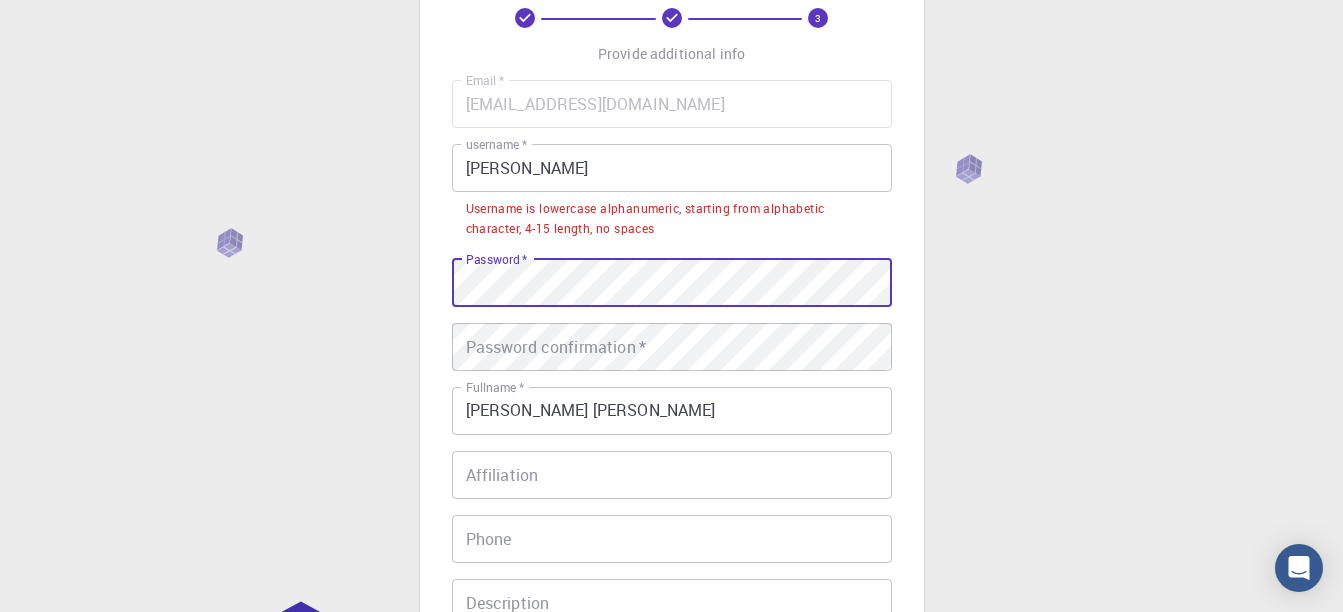 click on "[PERSON_NAME]" at bounding box center [672, 168] 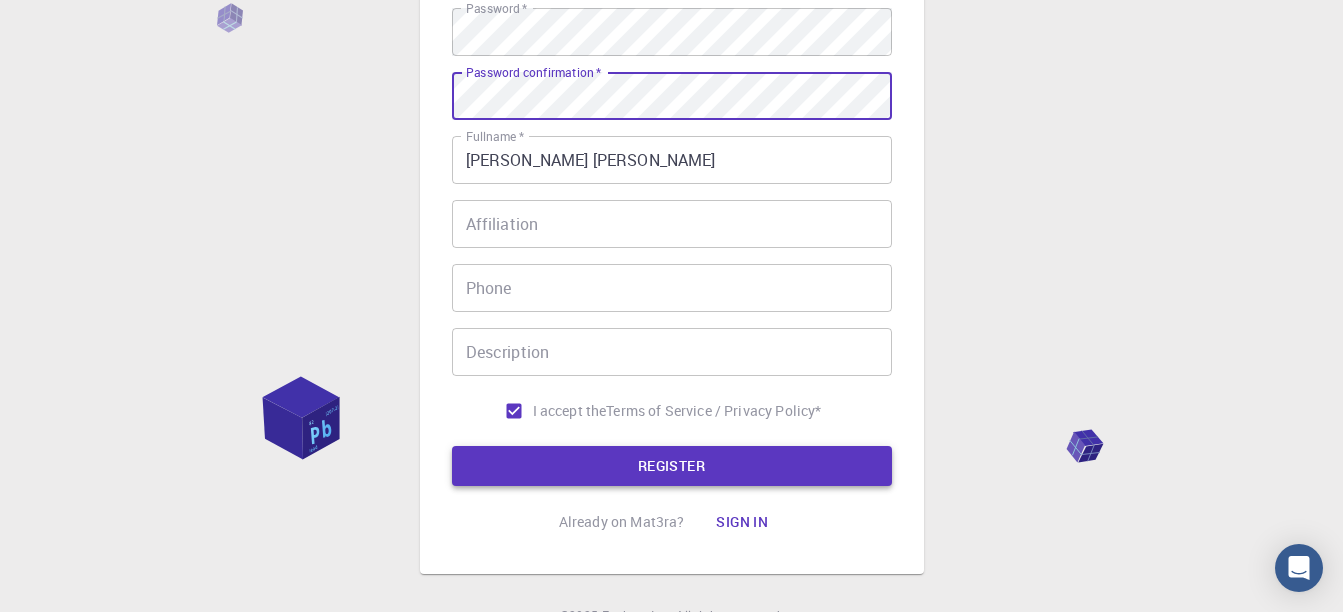 click on "REGISTER" at bounding box center (672, 466) 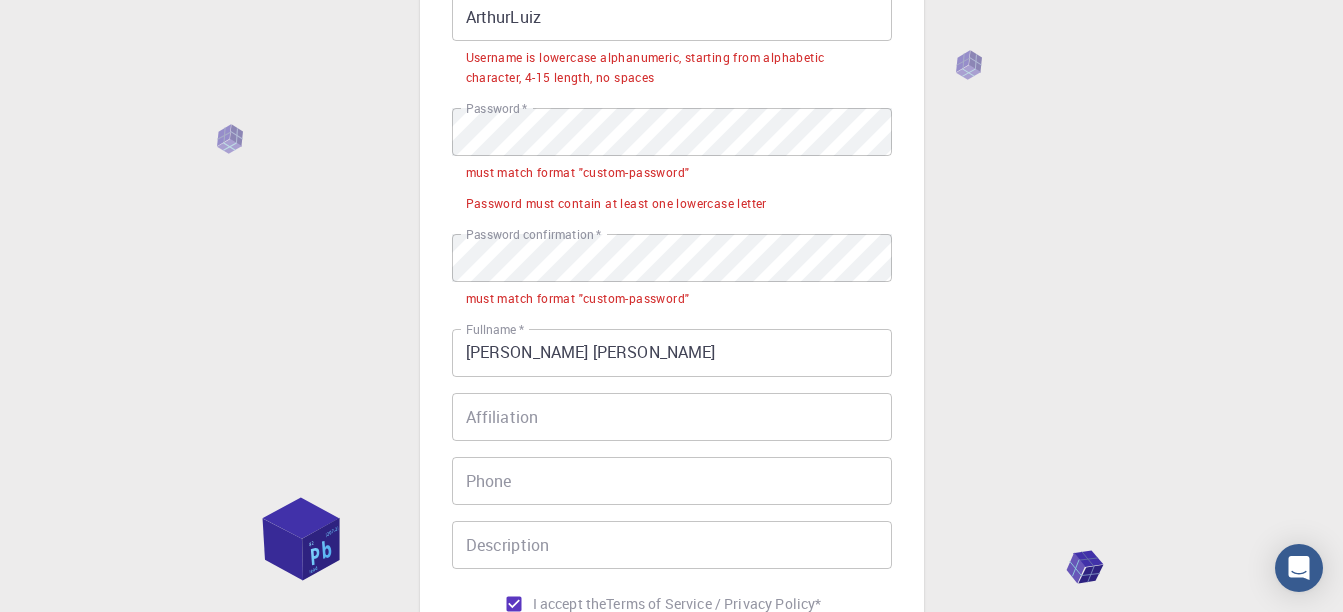 scroll, scrollTop: 63, scrollLeft: 0, axis: vertical 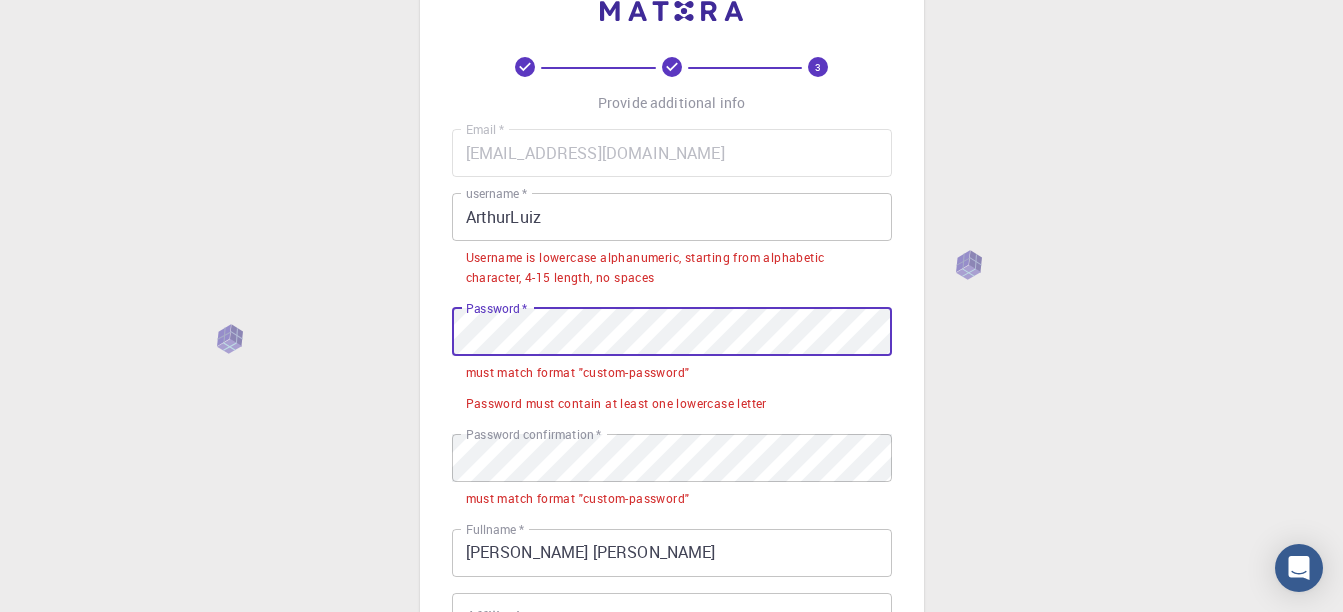 click on "3 Provide additional info Email   * [EMAIL_ADDRESS][DOMAIN_NAME] Email   * username   * ArthurLuiz username   * Username is lowercase alphanumeric, starting from alphabetic character, 4-15 length, no spaces Password   * Password   * must match format "custom-password" Password must contain at least one lowercase letter Password confirmation   * Password confirmation   * must match format "custom-password" Fullname   * [PERSON_NAME] [PERSON_NAME] Fullname   * Affiliation Affiliation Phone Phone Description Description I accept the  Terms of Service / Privacy Policy  * REGISTER Already on Mat3ra? Sign in ©  2025   Exabyte Inc.   All rights reserved. Platform version  [DATE] . Documentation Video Tutorials Terms of service Privacy statement" at bounding box center [671, 517] 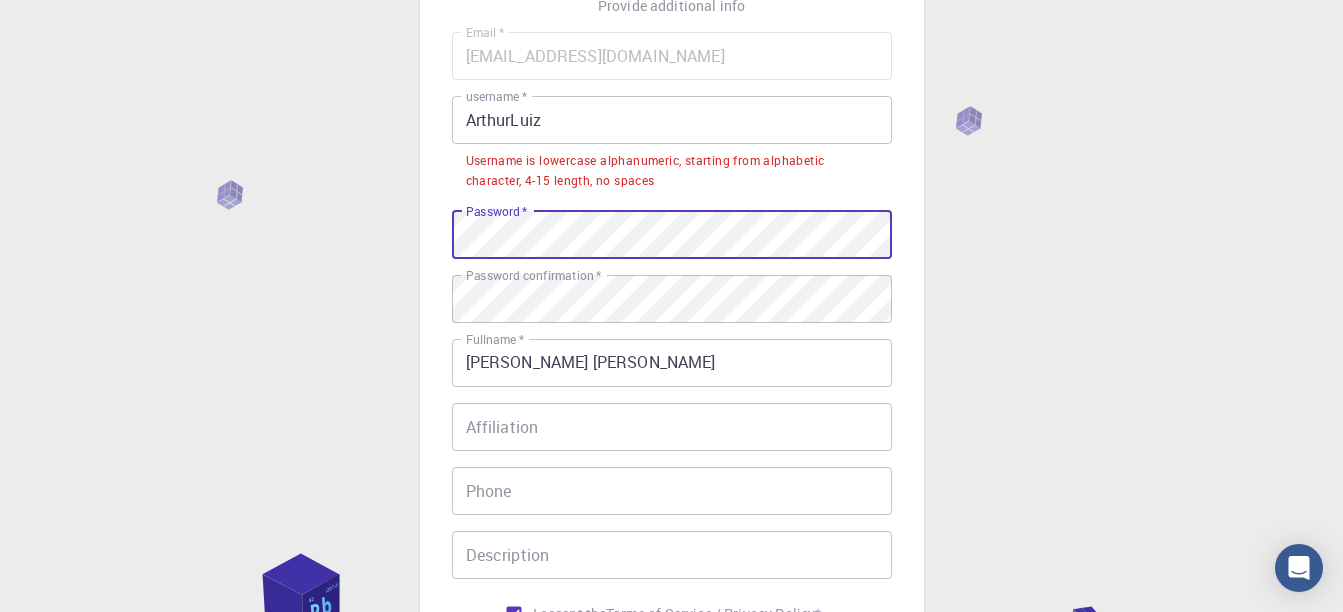 scroll, scrollTop: 60, scrollLeft: 0, axis: vertical 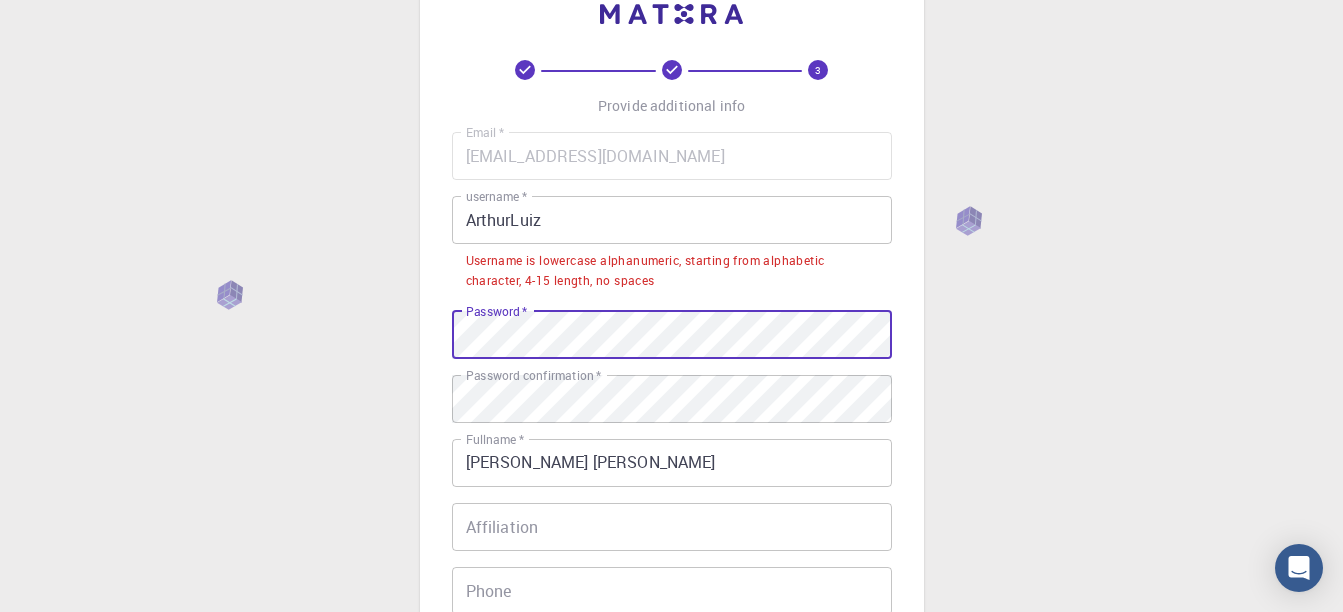 click on "ArthurLuiz" at bounding box center (672, 220) 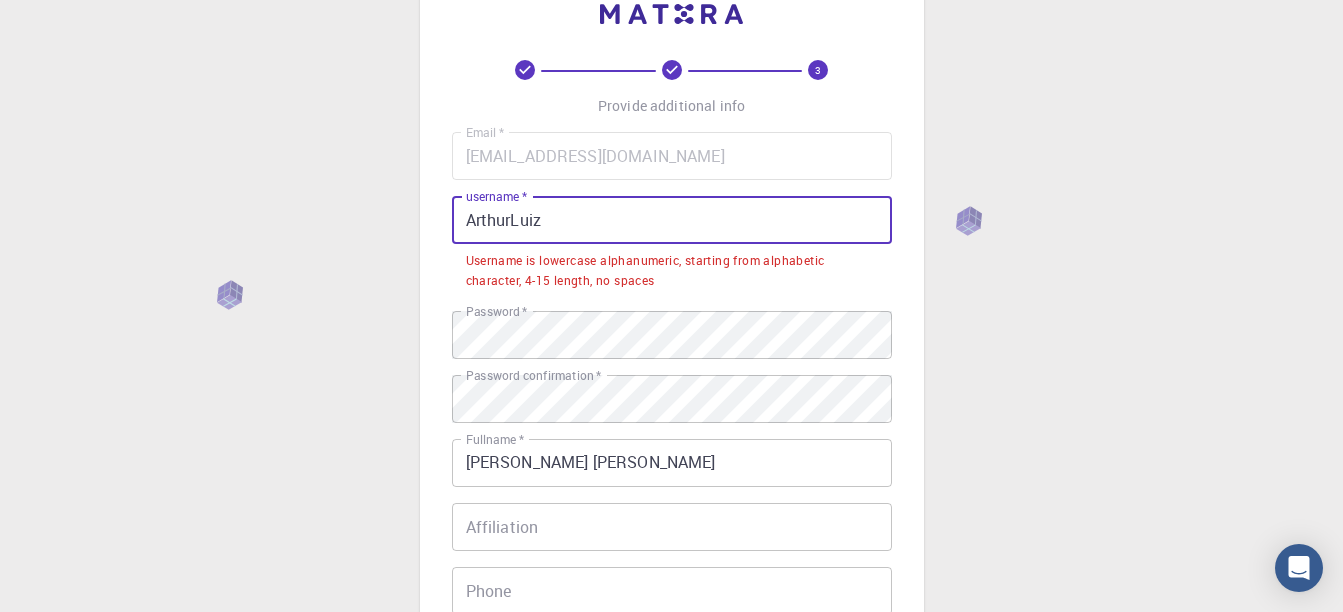 drag, startPoint x: 557, startPoint y: 220, endPoint x: 429, endPoint y: 220, distance: 128 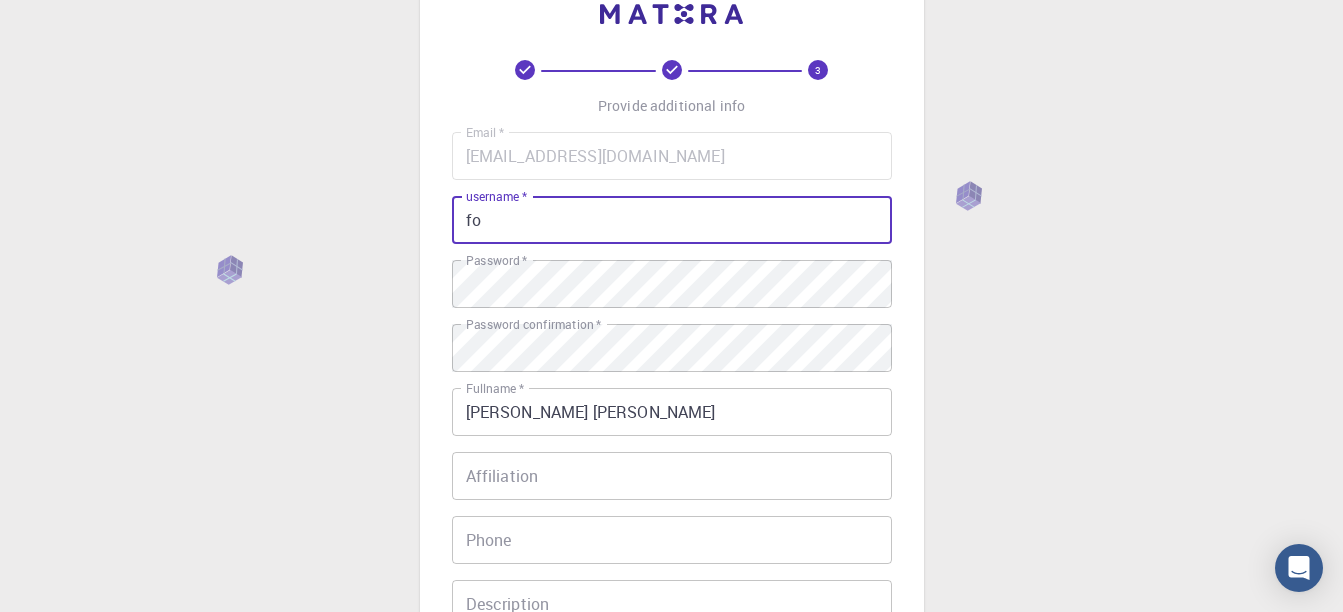 click on "REGISTER" at bounding box center (672, 718) 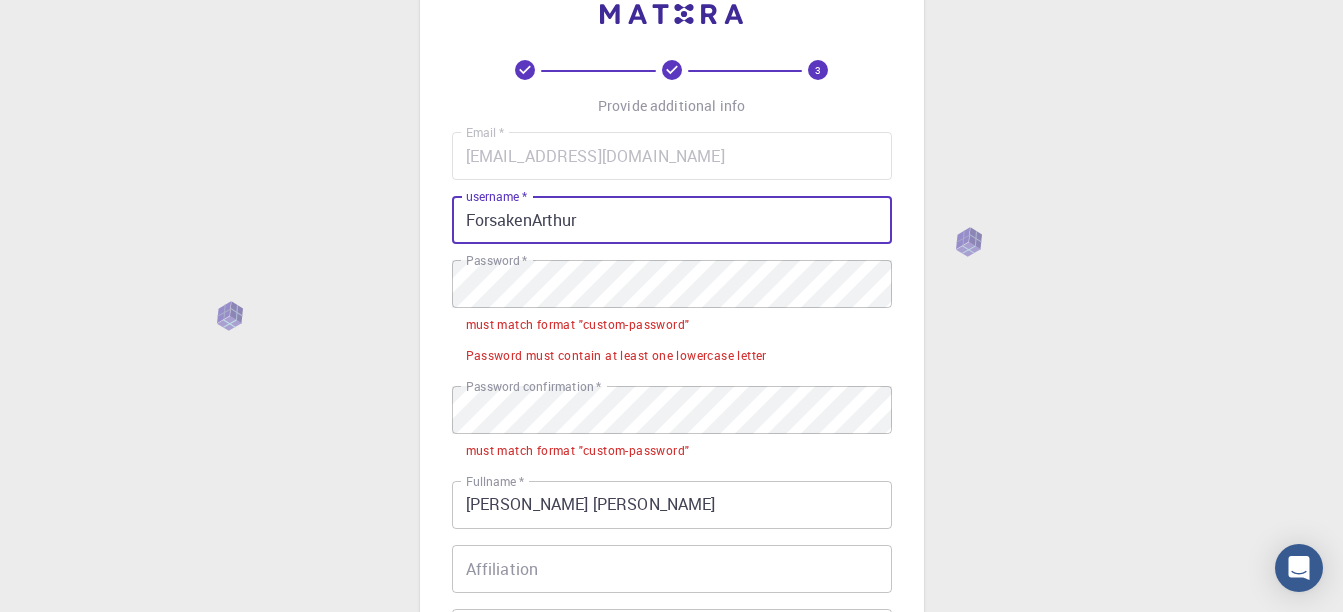 click on "ForsakenArthur" at bounding box center (672, 220) 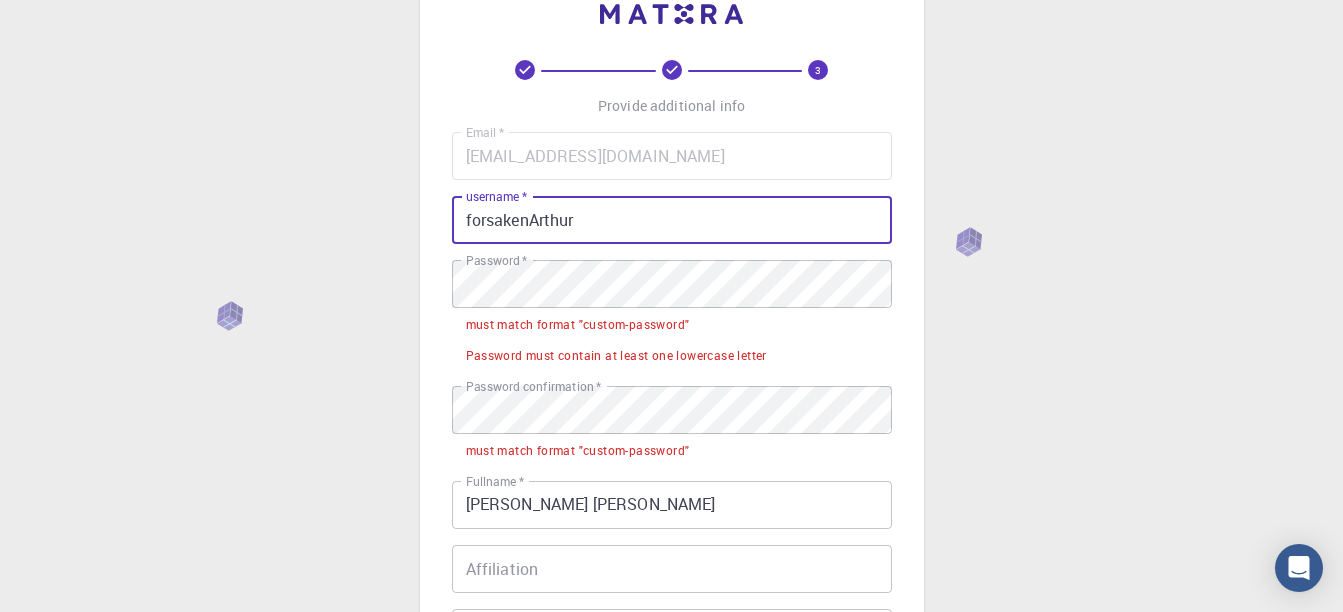 click on "forsakenArthur" at bounding box center [672, 220] 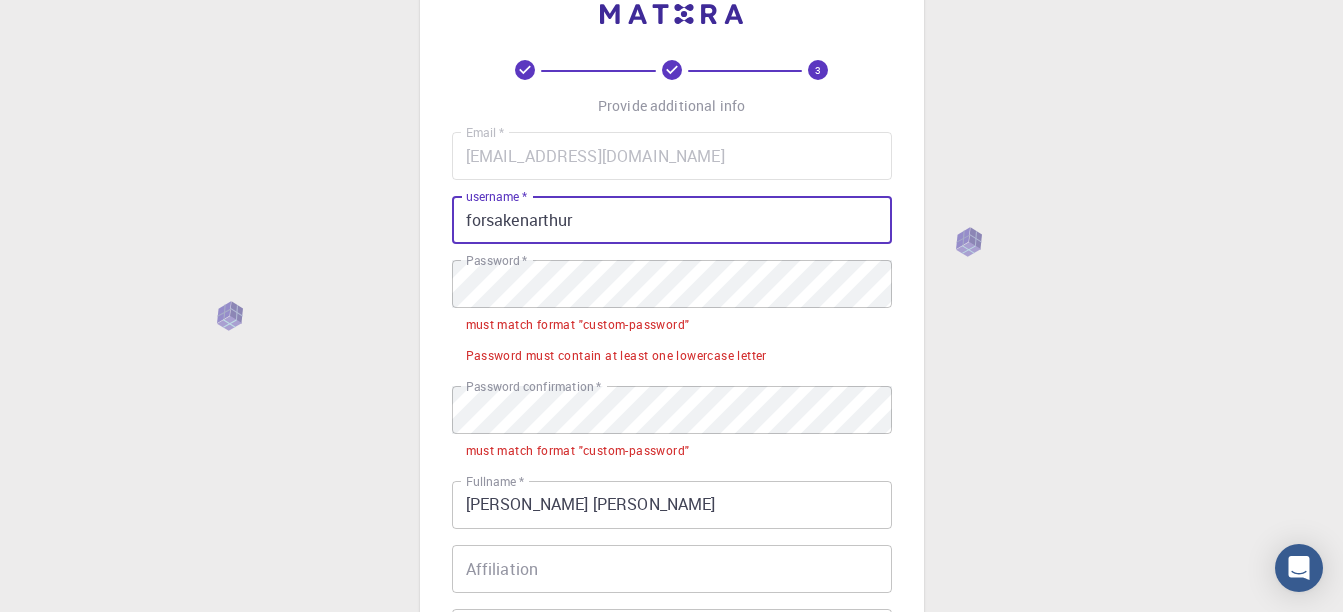type on "forsakenarthur" 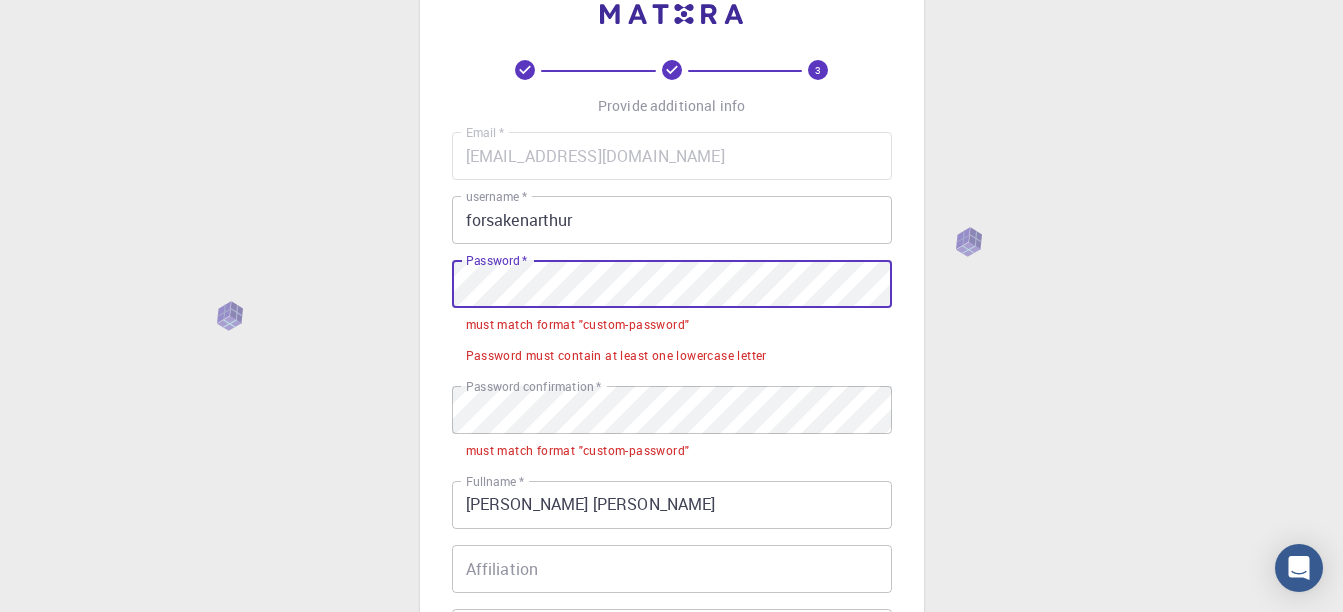 click on "3 Provide additional info Email   * [EMAIL_ADDRESS][DOMAIN_NAME] Email   * username   * forsakenarthur username   * Password   * Password   * must match format "custom-password" Password must contain at least one lowercase letter Password confirmation   * Password confirmation   * must match format "custom-password" Fullname   * [PERSON_NAME] [PERSON_NAME] Fullname   * Affiliation Affiliation Phone Phone Description Description I accept the  Terms of Service / Privacy Policy  * REGISTER Already on Mat3ra? Sign in" at bounding box center (672, 445) 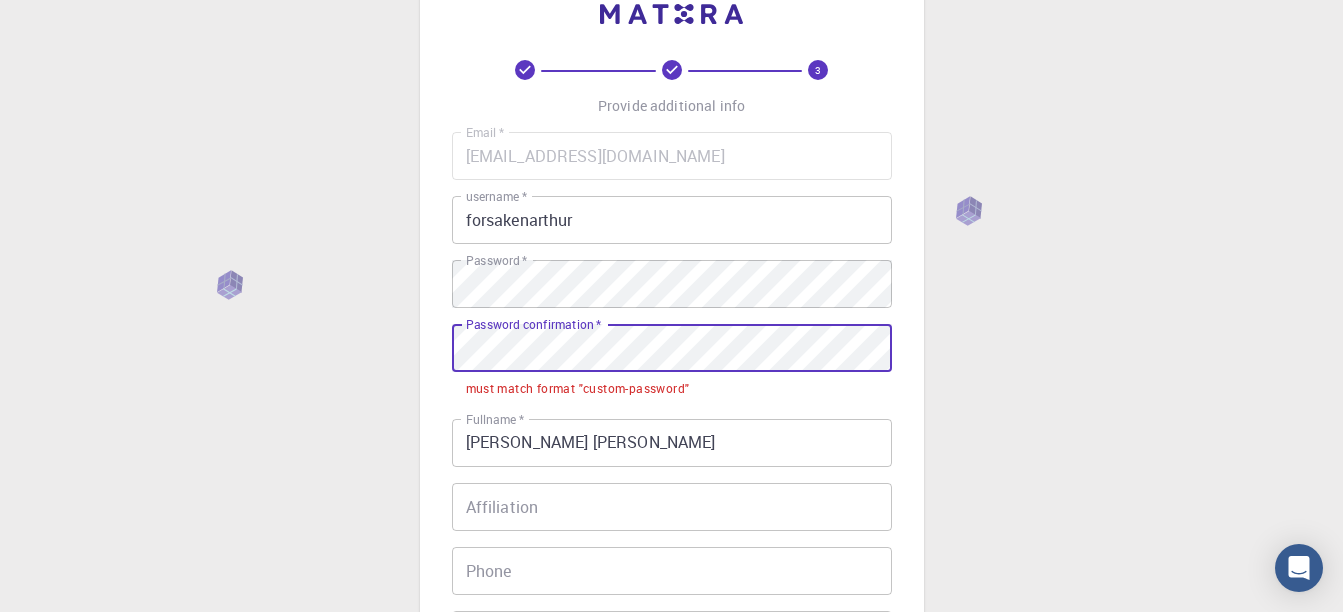 click on "3 Provide additional info Email   * [EMAIL_ADDRESS][DOMAIN_NAME] Email   * username   * forsakenarthur username   * Password   * Password   * Password confirmation   * Password confirmation   * must match format "custom-password" Fullname   * [PERSON_NAME] [PERSON_NAME] Fullname   * Affiliation Affiliation Phone Phone Description Description I accept the  Terms of Service / Privacy Policy  * REGISTER Already on Mat3ra? Sign in ©  2025   Exabyte Inc.   All rights reserved. Platform version  [DATE] . Documentation Video Tutorials Terms of service Privacy statement" at bounding box center (671, 464) 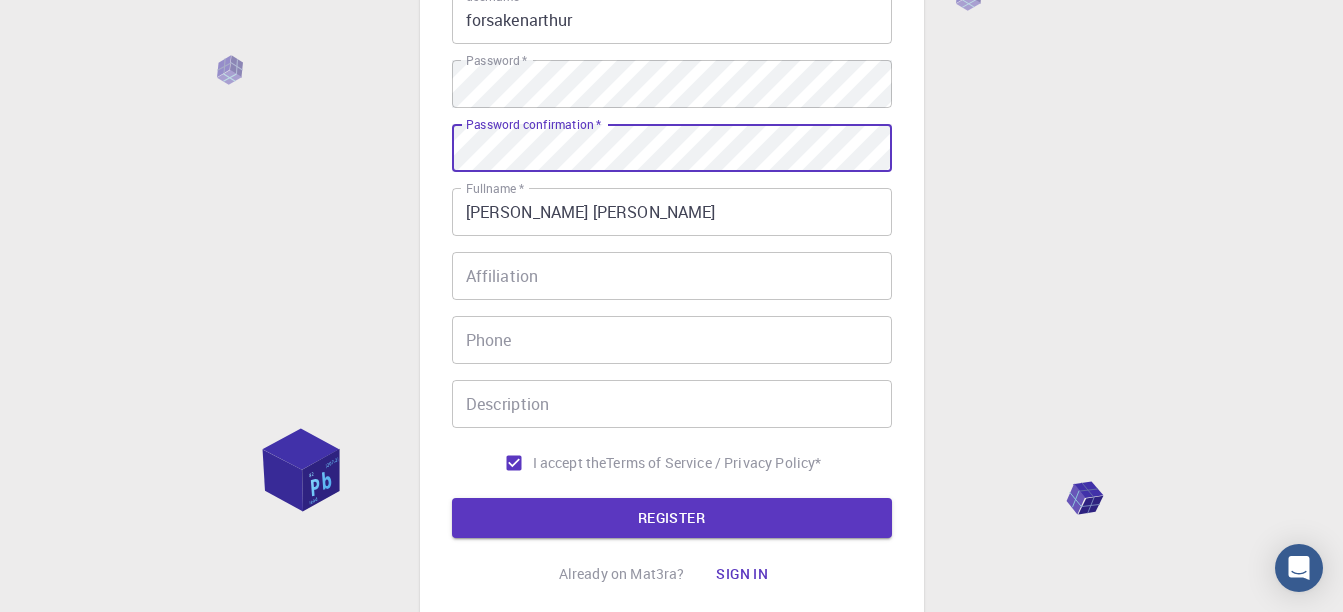 scroll, scrollTop: 360, scrollLeft: 0, axis: vertical 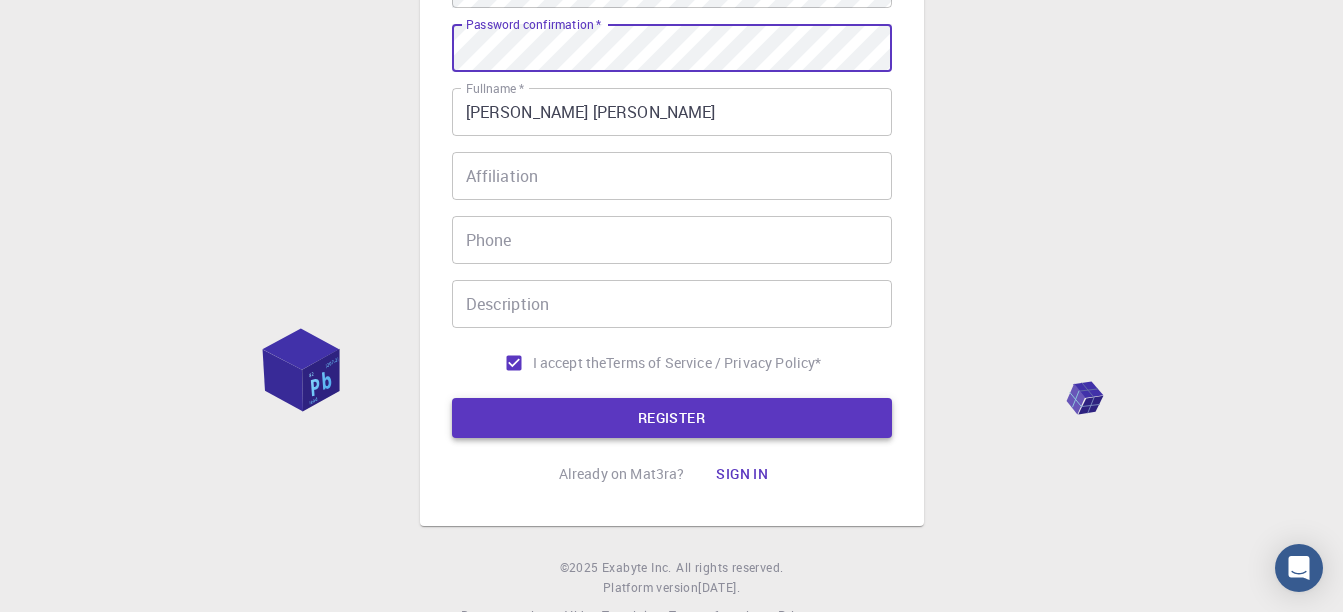 click on "REGISTER" at bounding box center [672, 418] 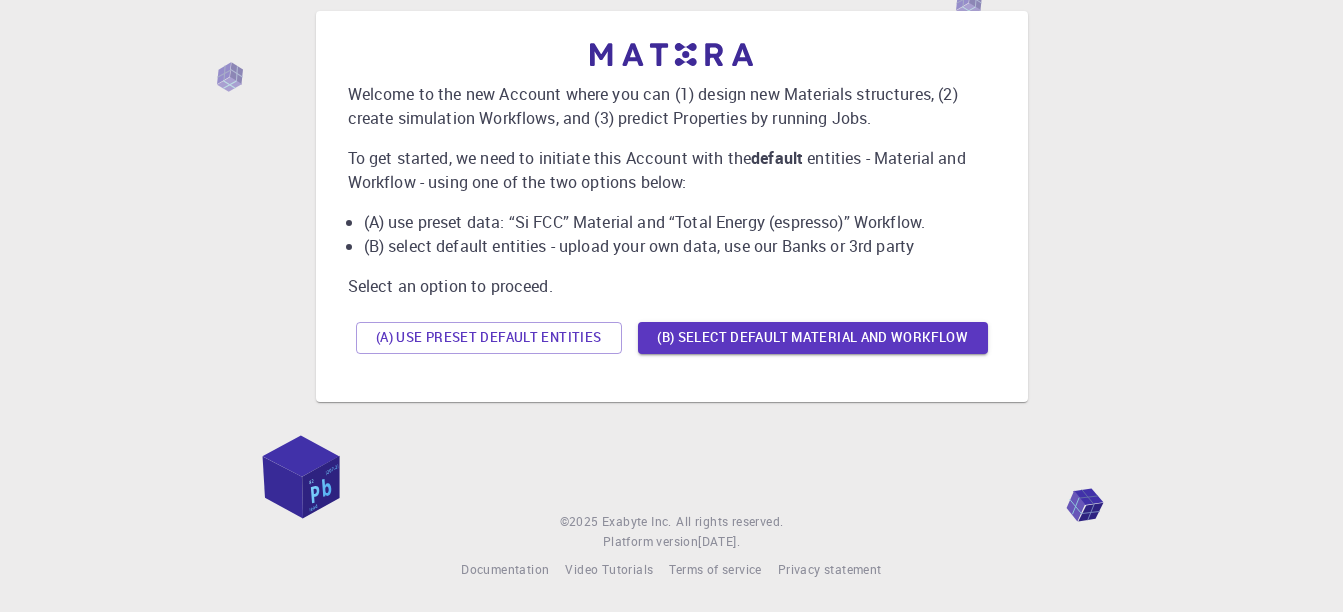 scroll, scrollTop: 0, scrollLeft: 0, axis: both 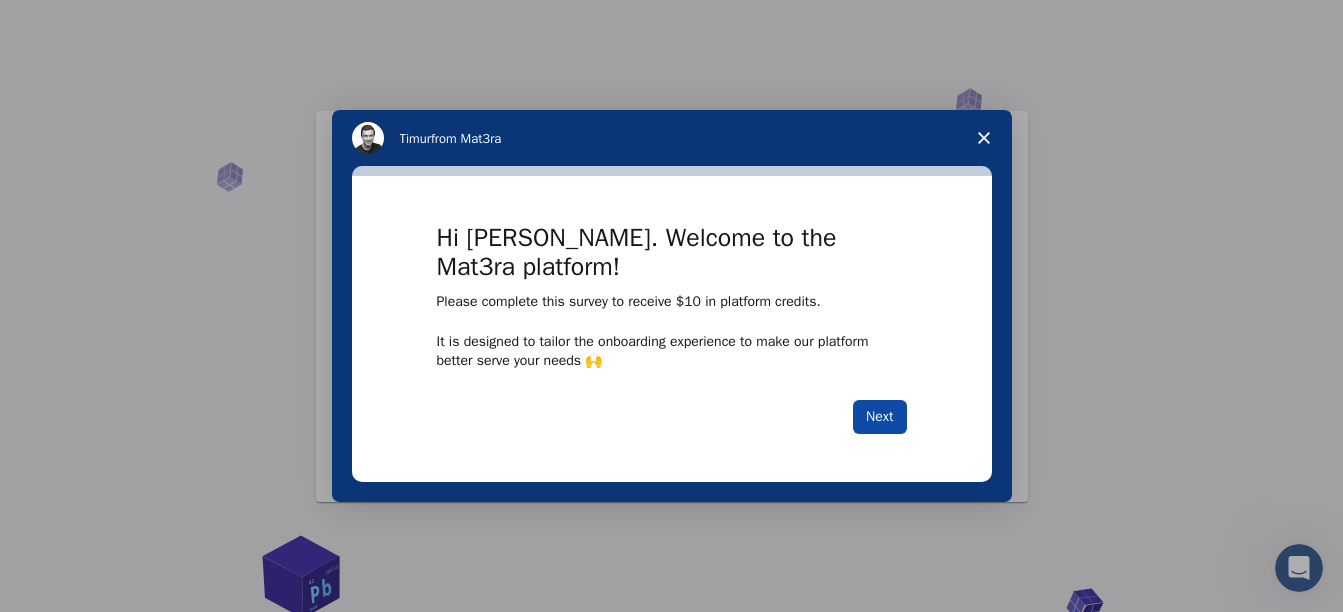 click on "Next" at bounding box center (879, 417) 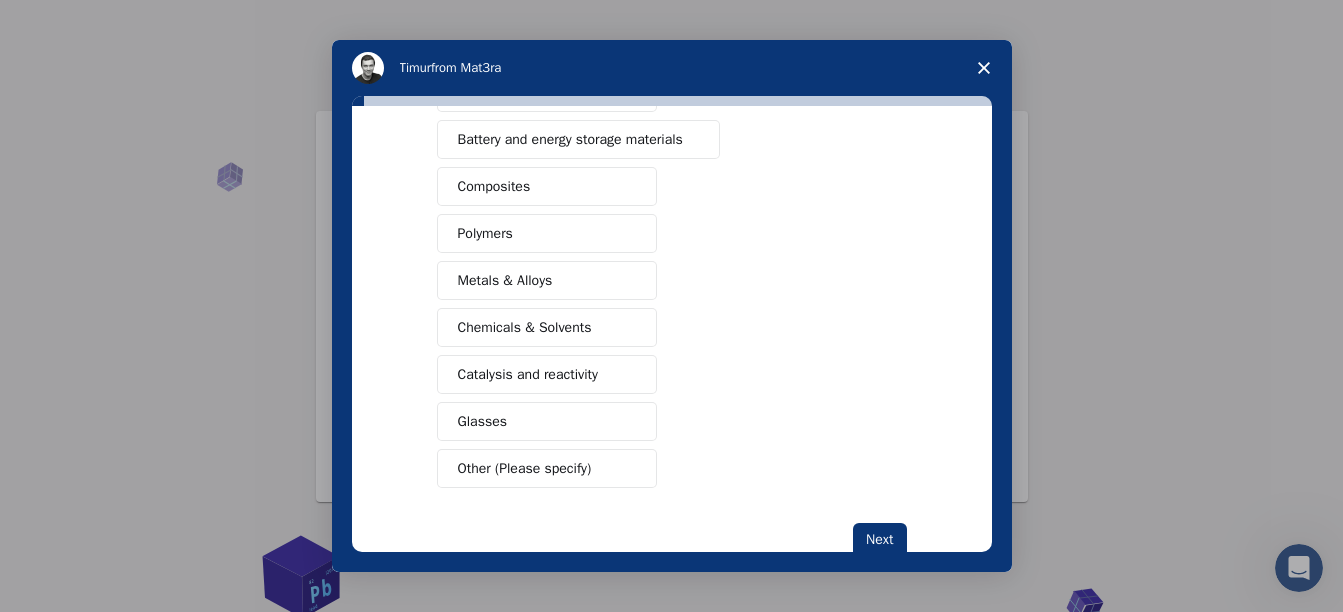 scroll, scrollTop: 353, scrollLeft: 0, axis: vertical 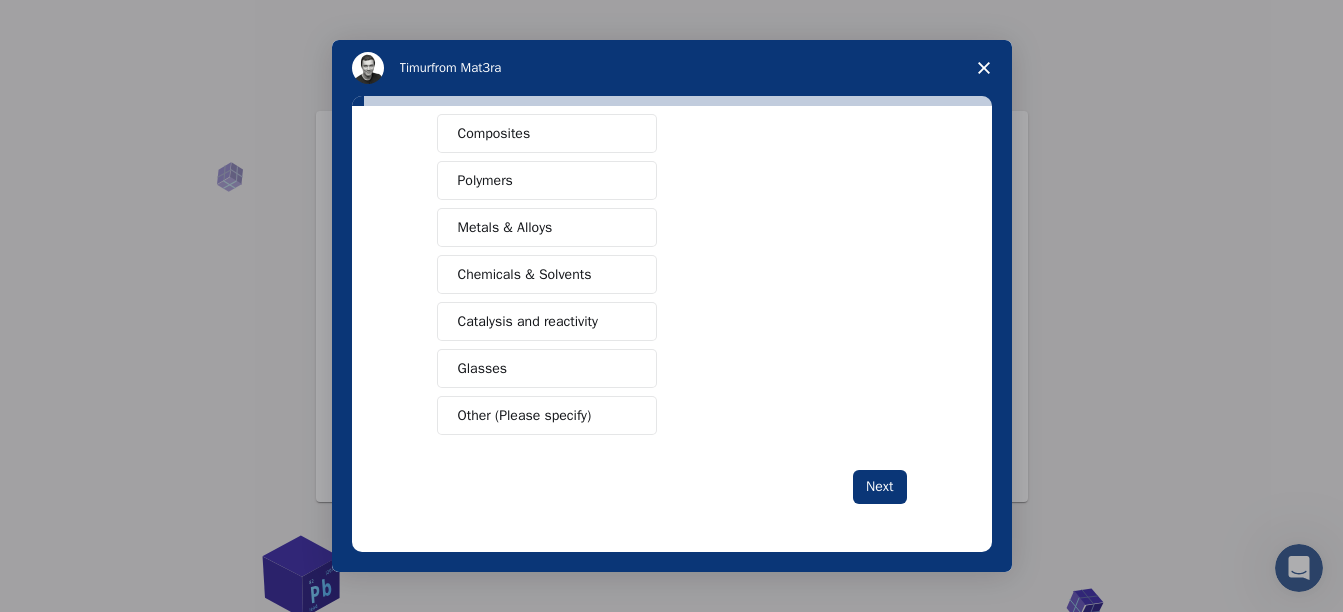 click on "Chemicals & Solvents" at bounding box center [525, 274] 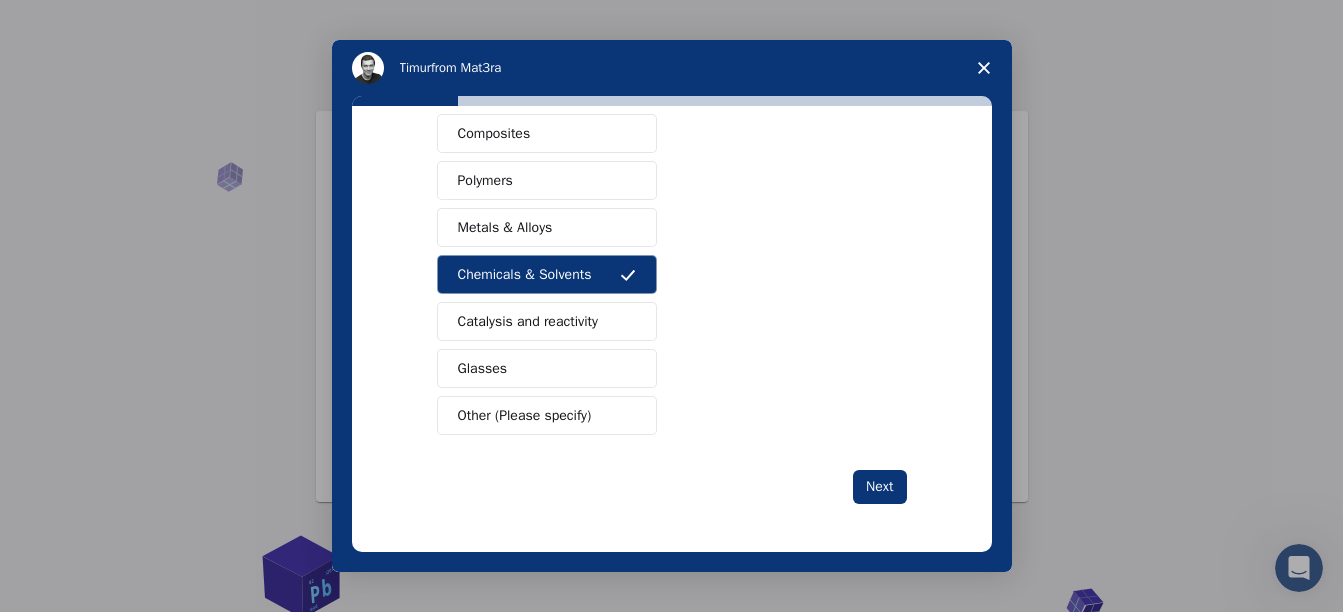 click on "Catalysis and reactivity" at bounding box center (547, 321) 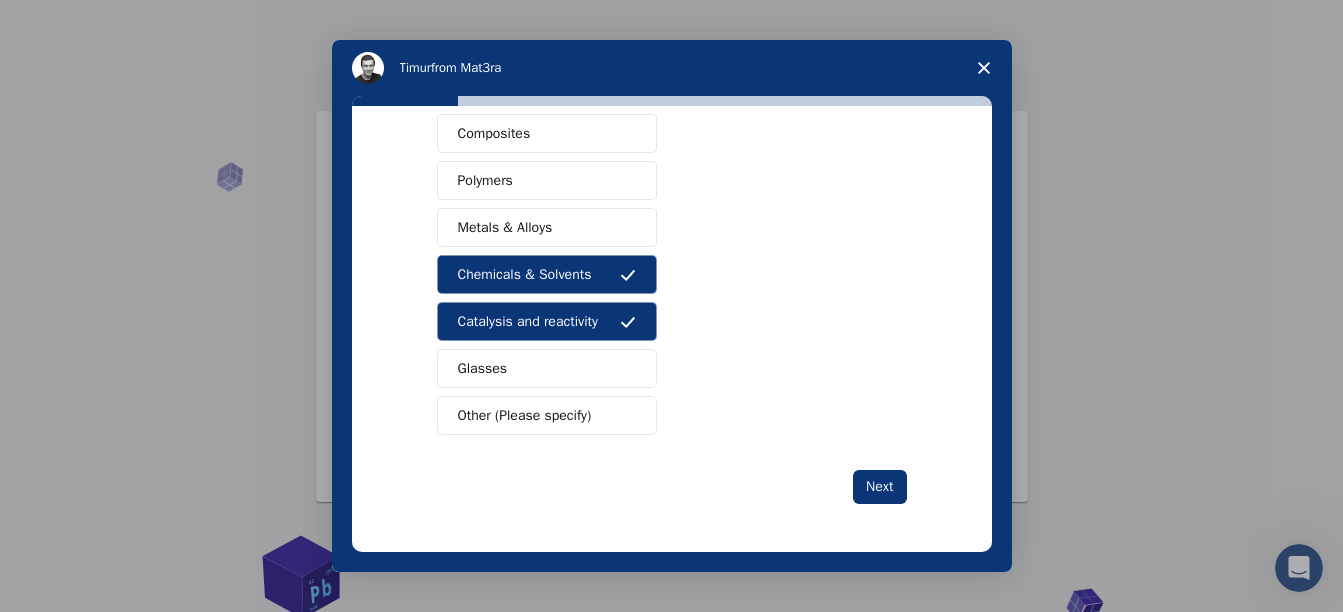 click on "Catalysis and reactivity" at bounding box center [547, 321] 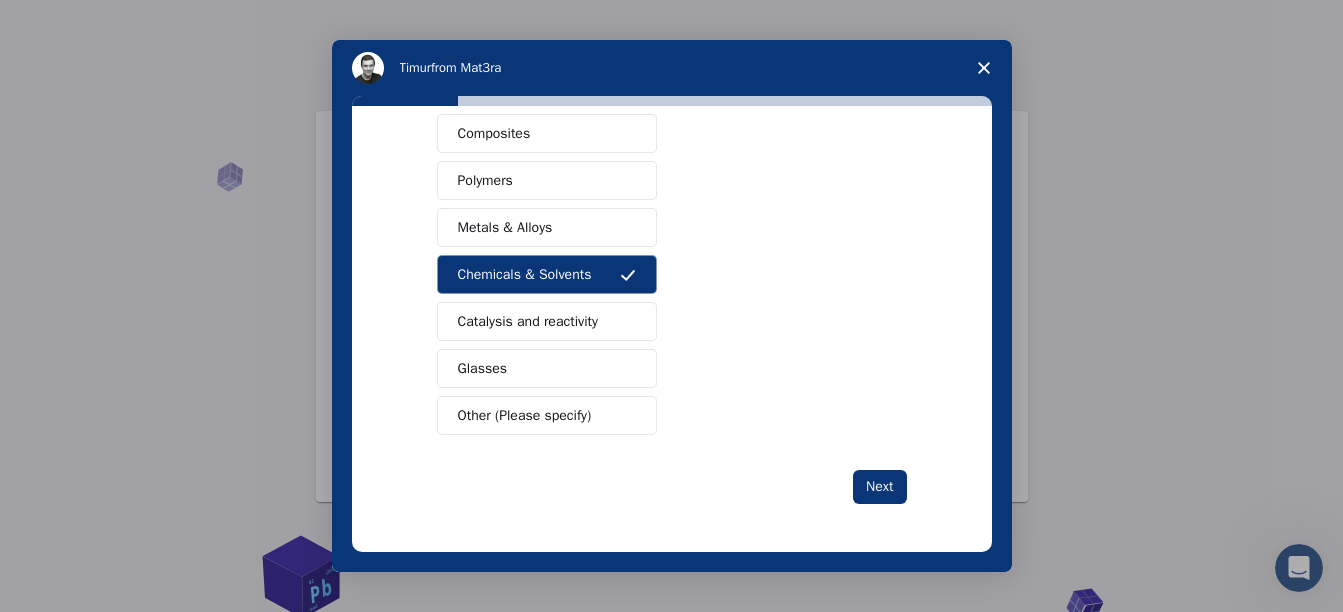 click on "Catalysis and reactivity" at bounding box center (528, 321) 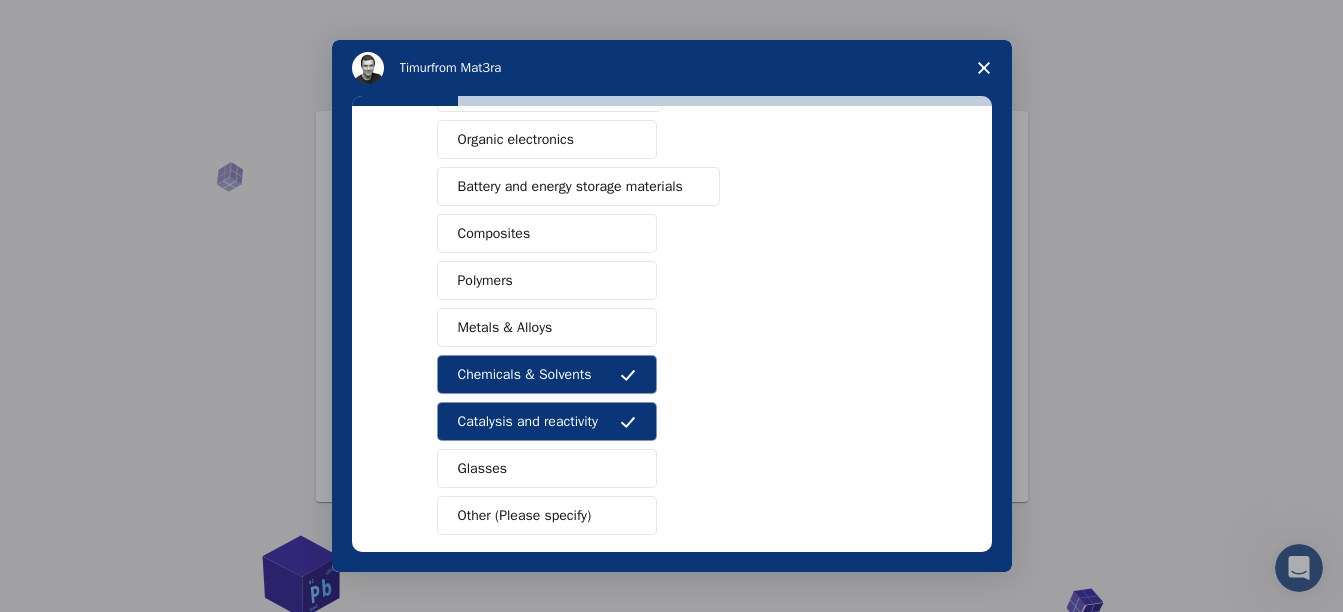 click on "Polymers" at bounding box center (547, 280) 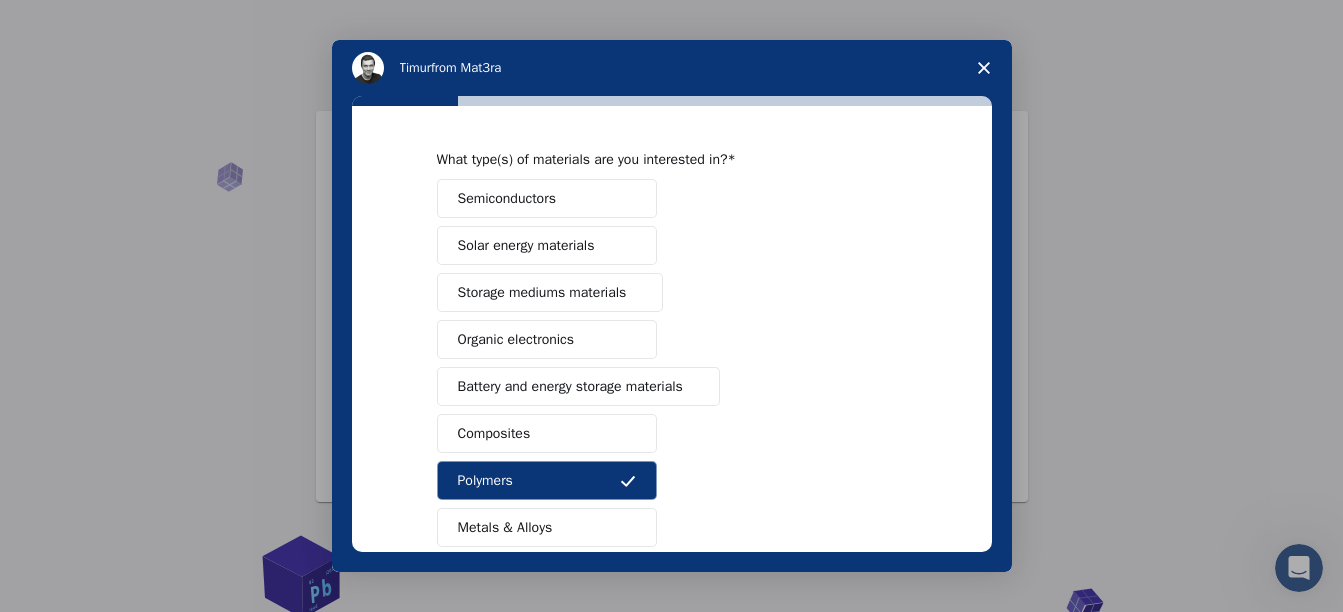 scroll, scrollTop: 353, scrollLeft: 0, axis: vertical 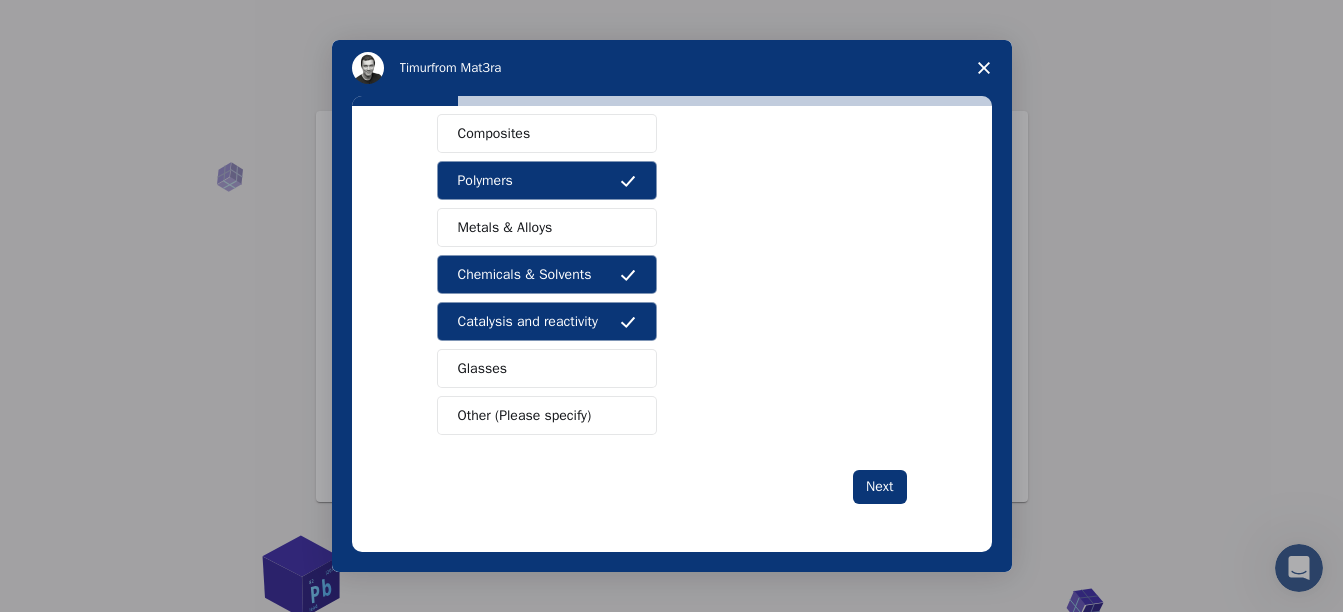 click on "Other (Please specify)" at bounding box center [547, 415] 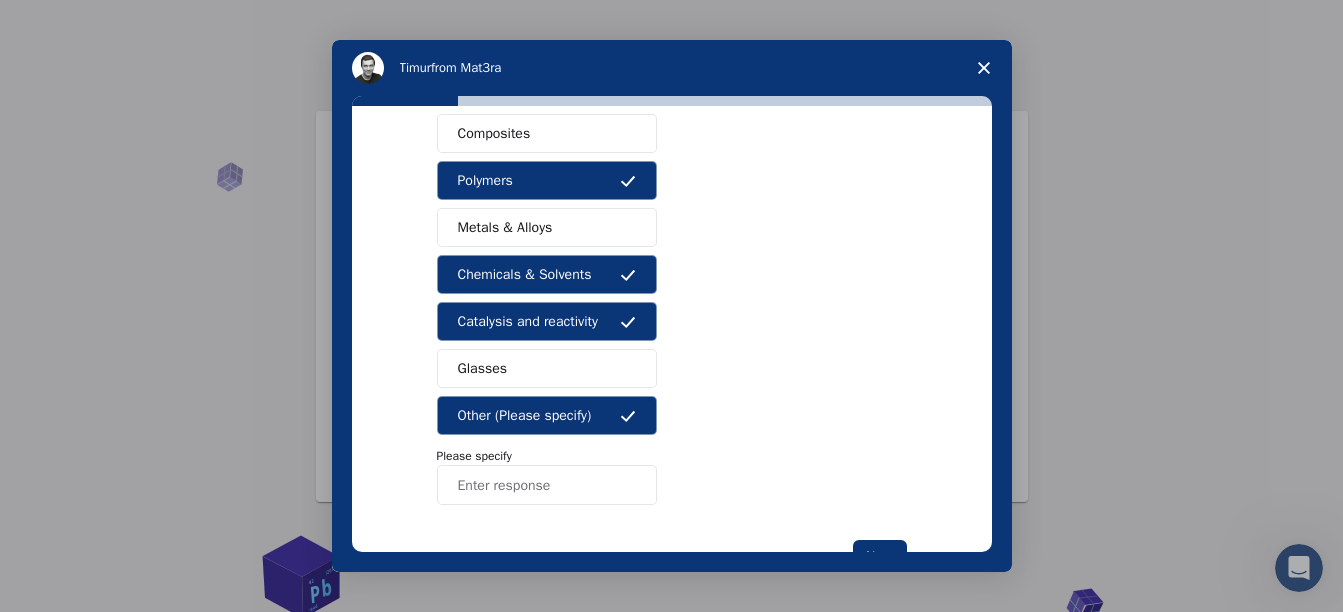click at bounding box center (547, 485) 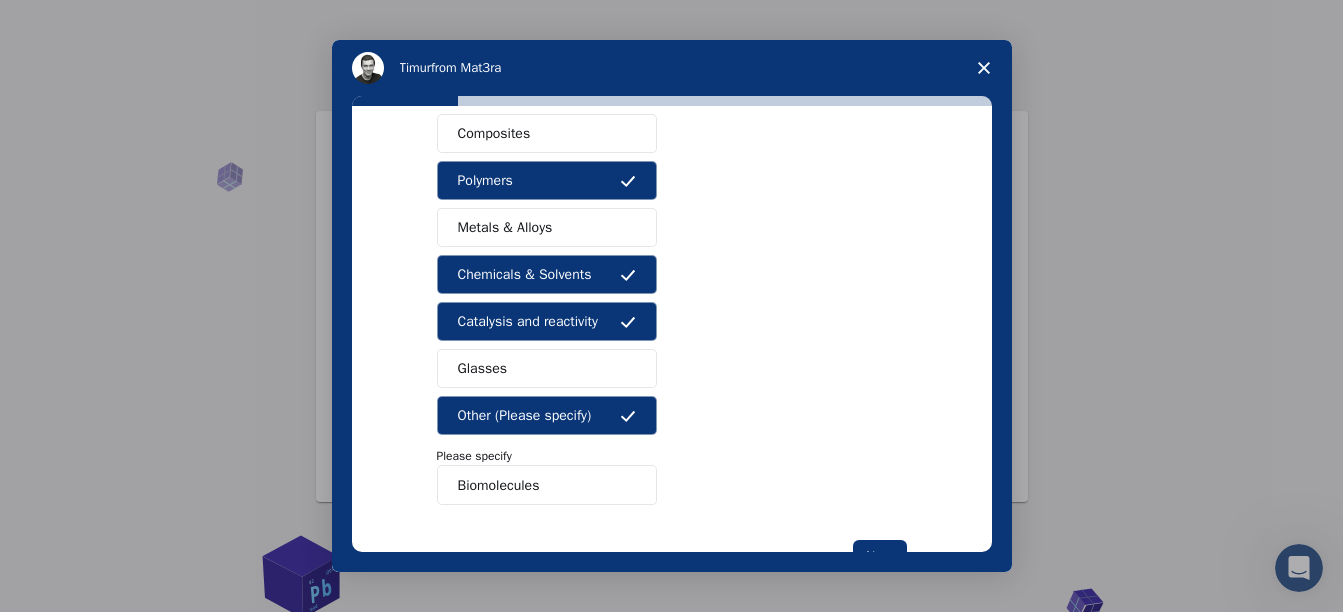 drag, startPoint x: 512, startPoint y: 491, endPoint x: 455, endPoint y: 488, distance: 57.07889 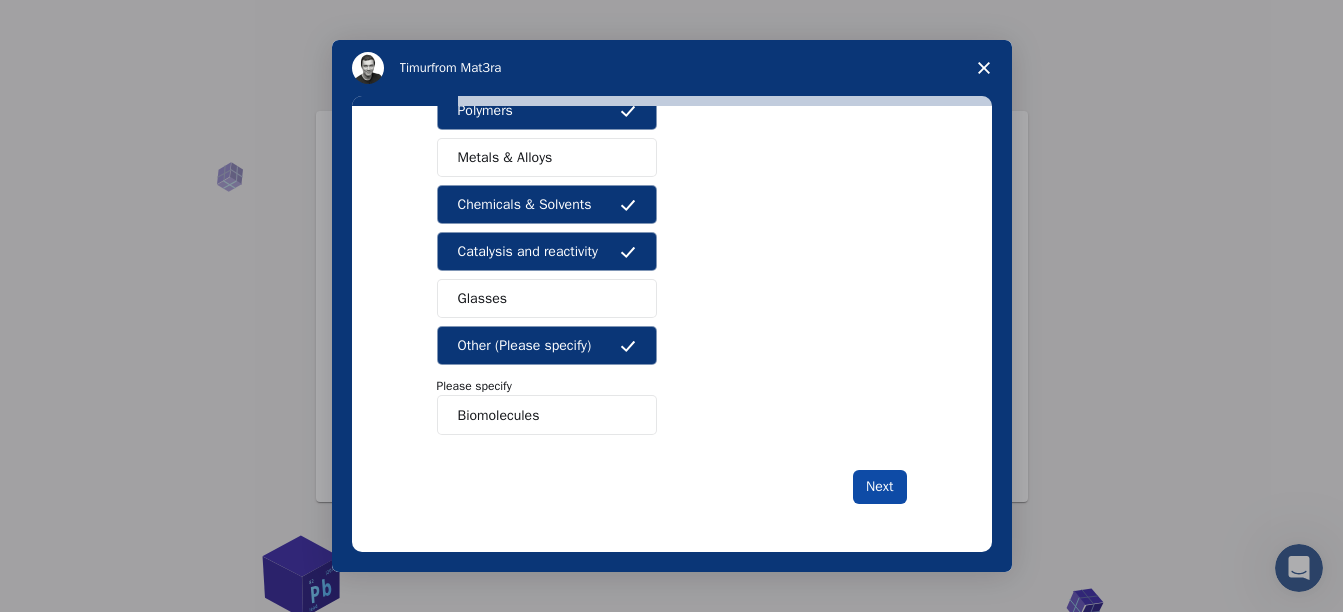 type on "Biomolecules" 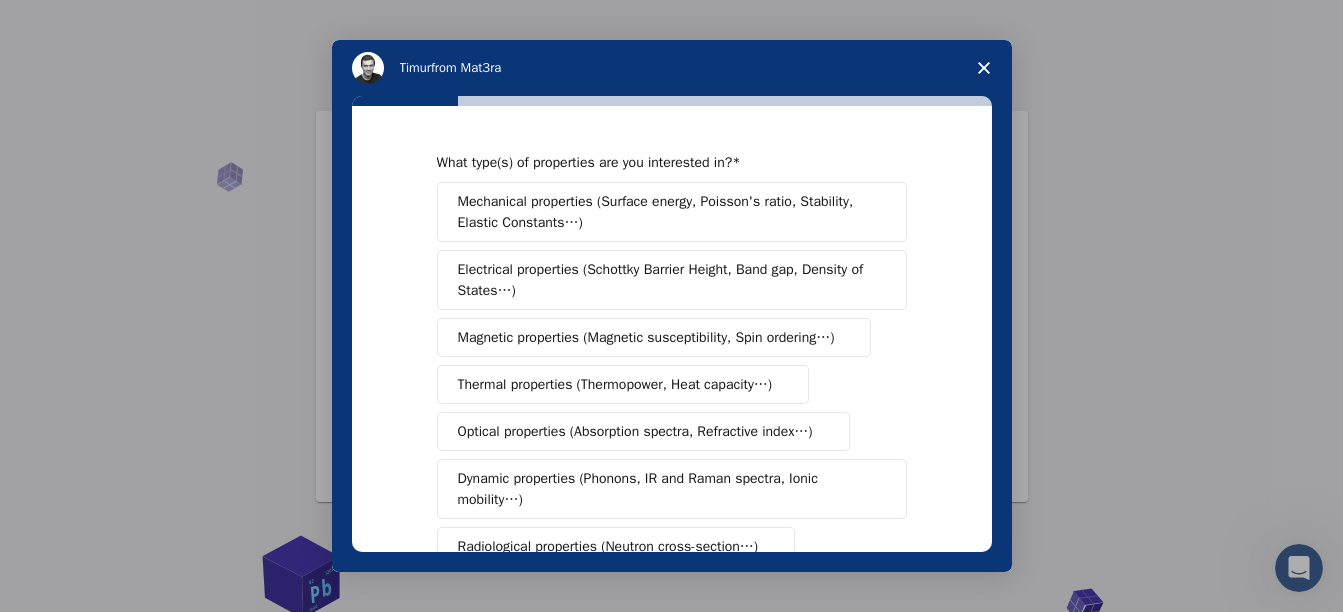 scroll, scrollTop: 100, scrollLeft: 0, axis: vertical 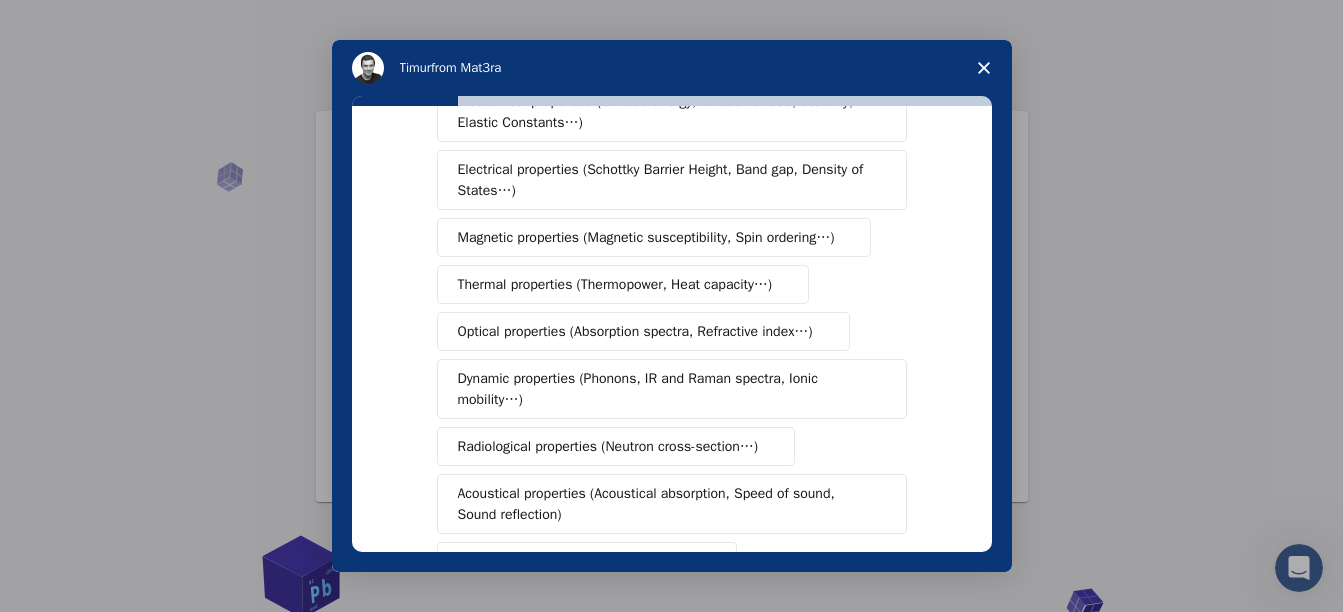 click on "Thermal properties (Thermopower, Heat capacity…)" at bounding box center [615, 284] 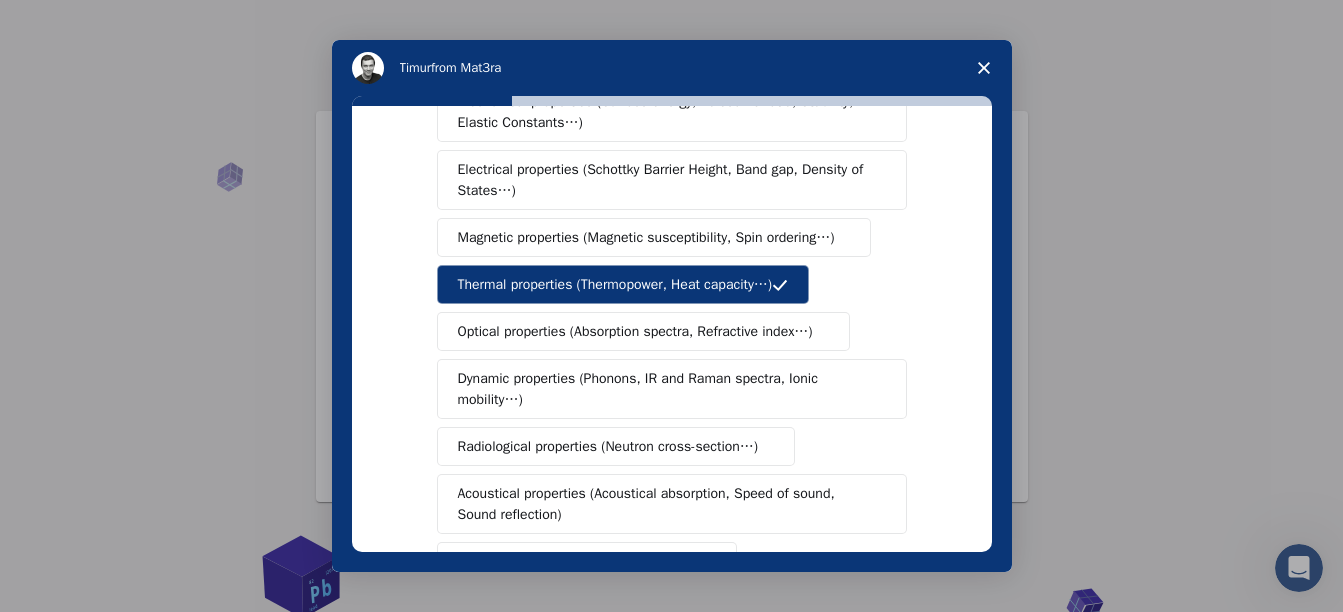 click on "Dynamic properties (Phonons, IR and Raman spectra, Ionic mobility…)" at bounding box center (664, 389) 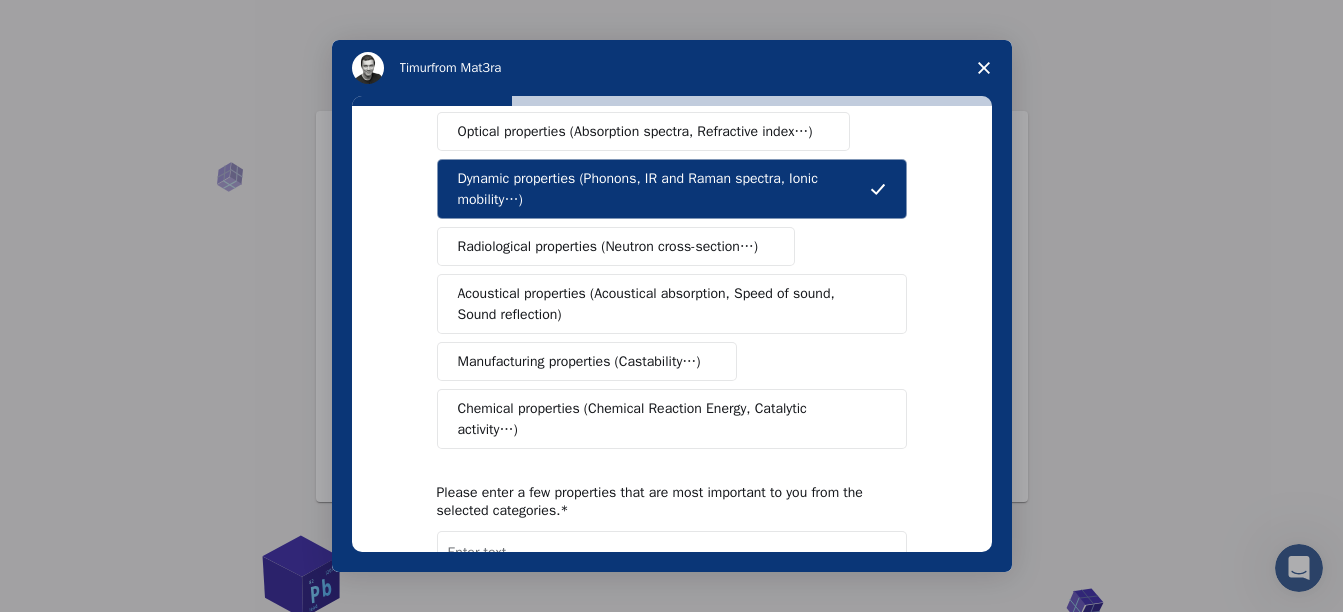 scroll, scrollTop: 457, scrollLeft: 0, axis: vertical 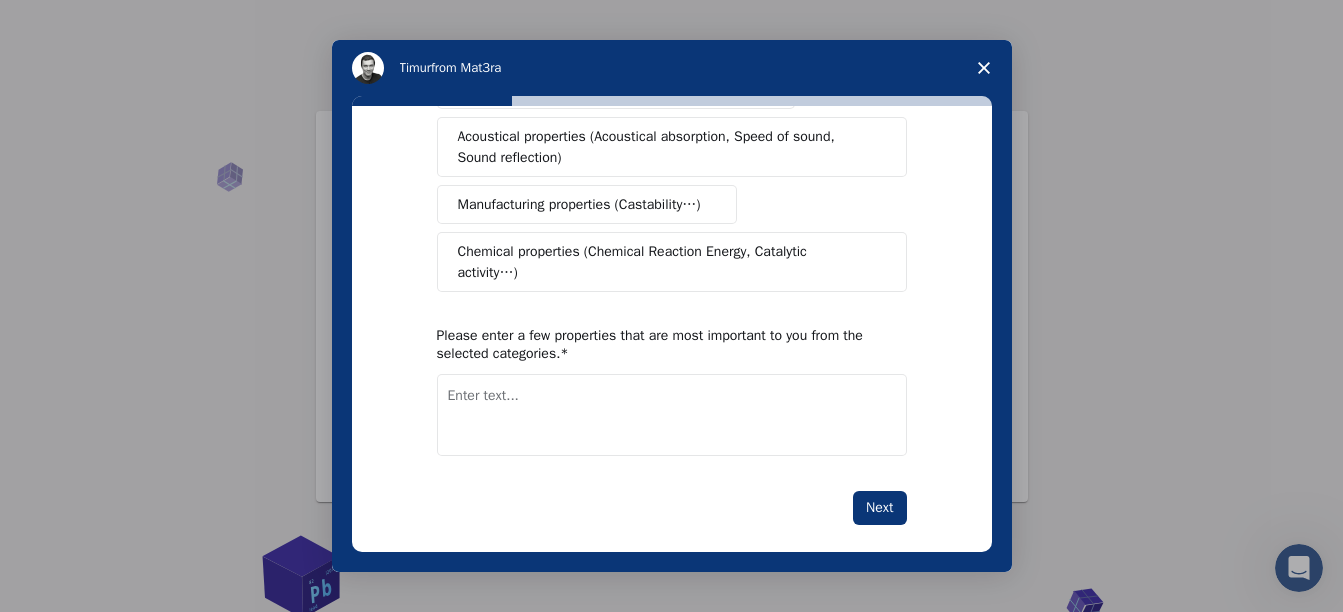 click on "Chemical properties (Chemical Reaction Energy, Catalytic activity…)" at bounding box center (664, 262) 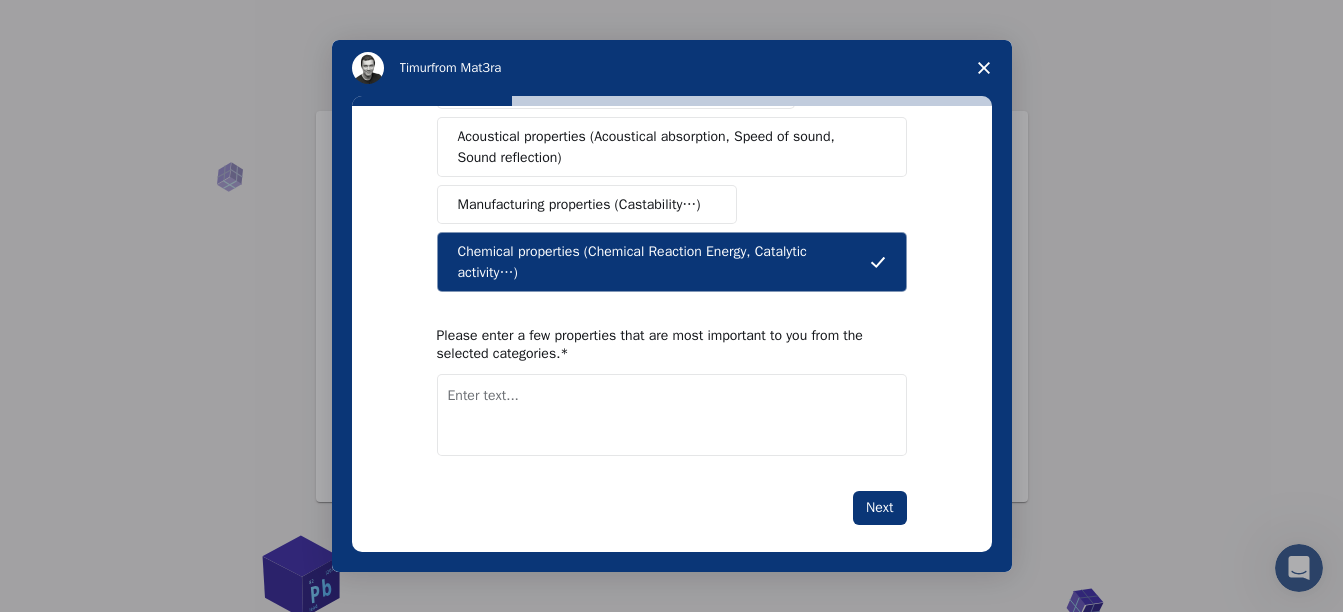 scroll, scrollTop: 357, scrollLeft: 0, axis: vertical 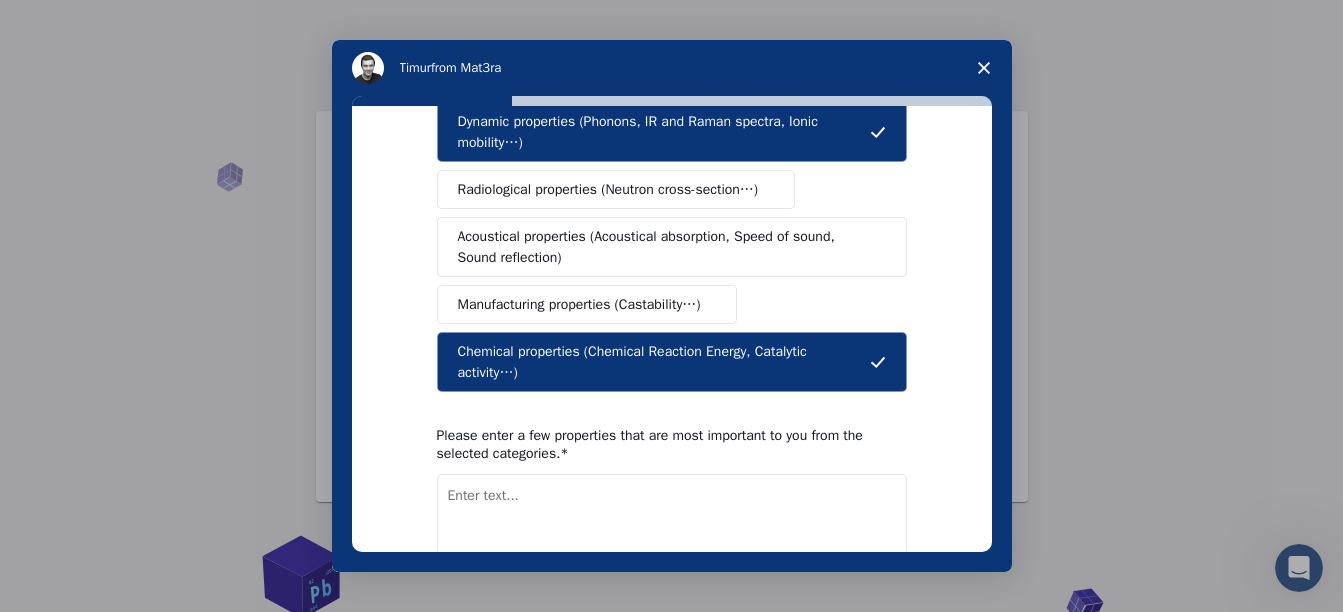 click on "Chemical properties (Chemical Reaction Energy, Catalytic activity…)" at bounding box center (664, 362) 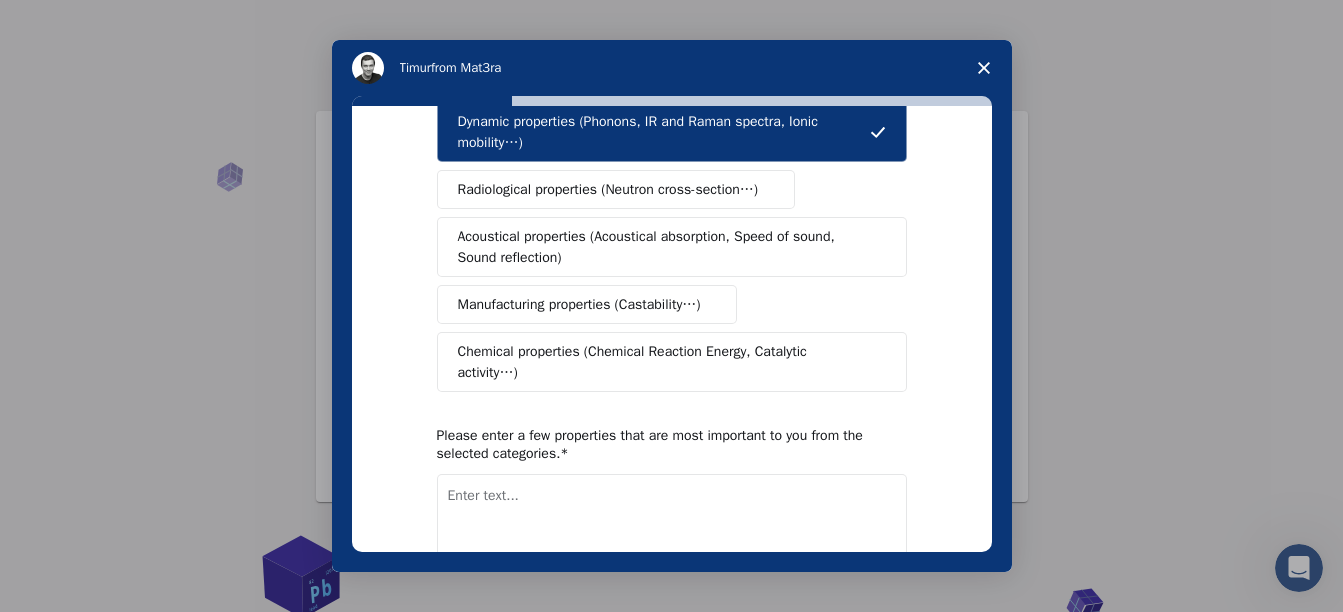 scroll, scrollTop: 457, scrollLeft: 0, axis: vertical 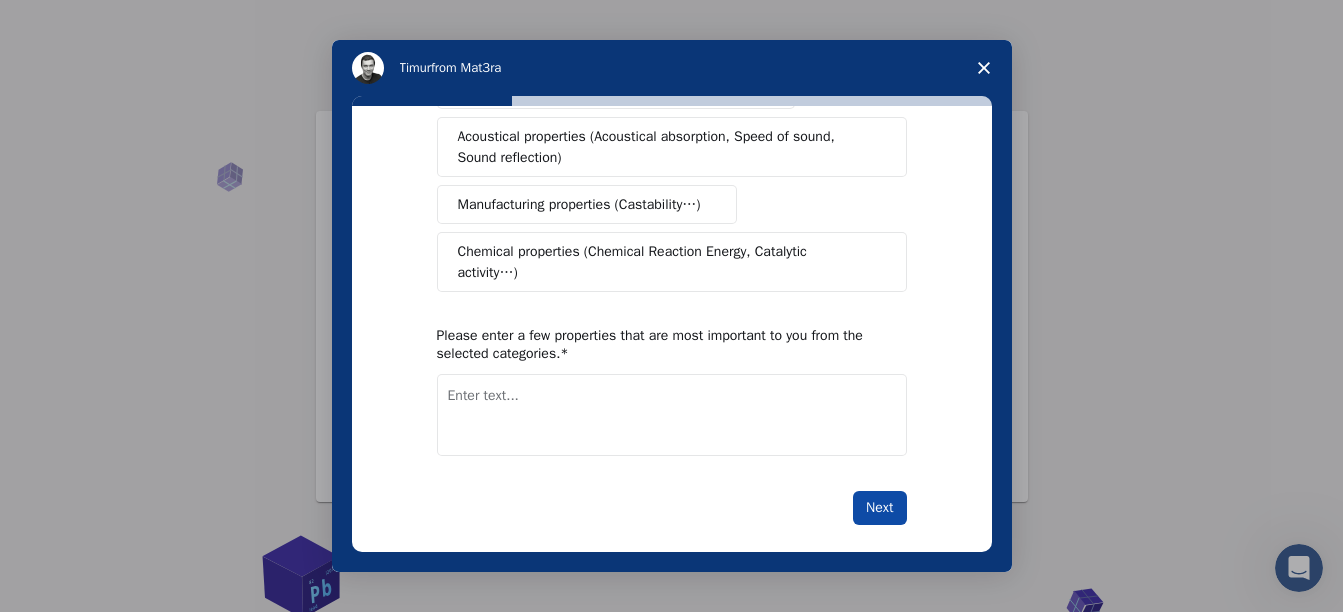 click on "Next" at bounding box center (879, 508) 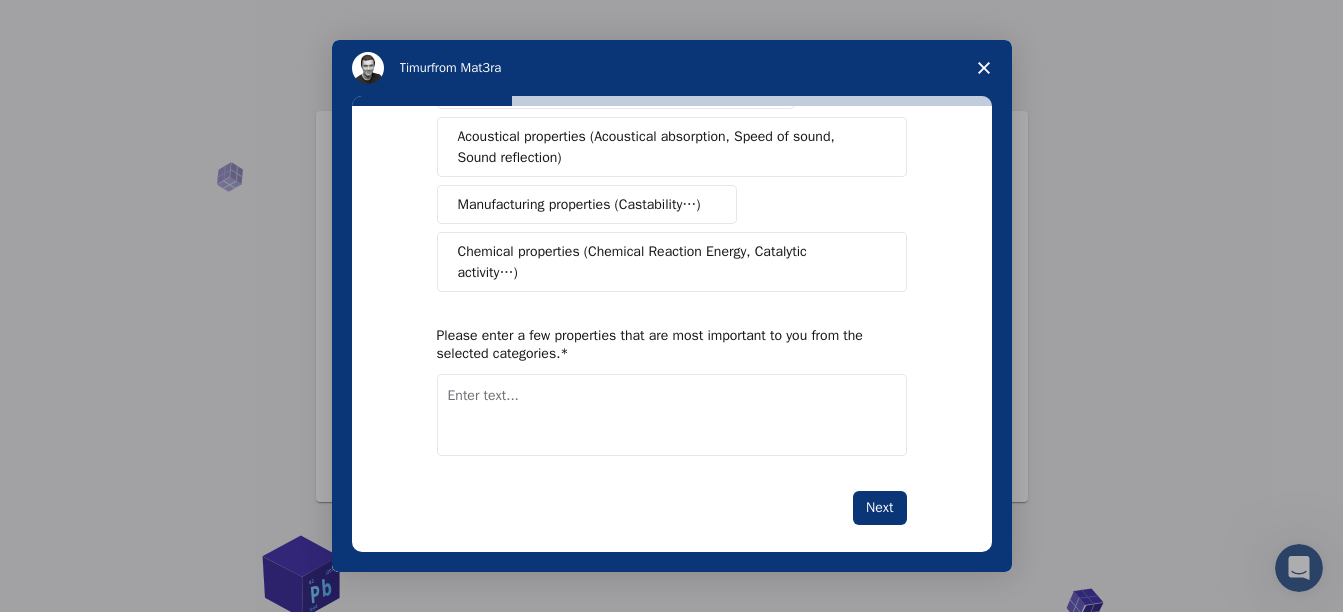 click at bounding box center [672, 415] 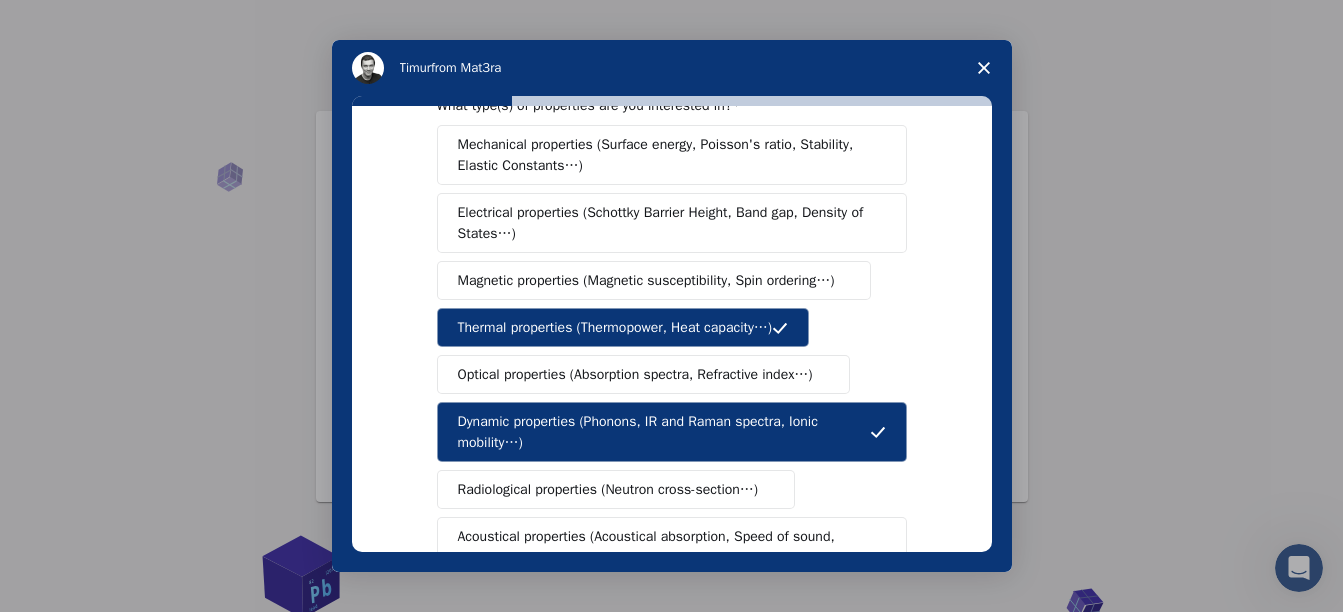 scroll, scrollTop: 0, scrollLeft: 0, axis: both 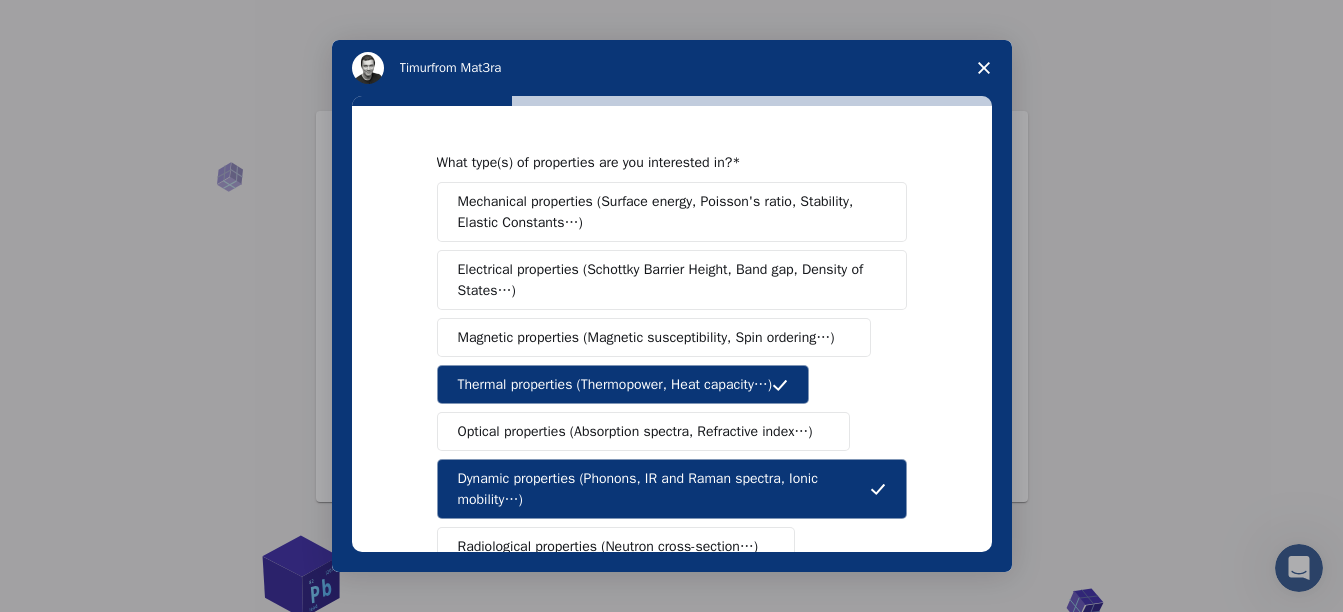 click on "Mechanical properties (Surface energy, Poisson's ratio, Stability, Elastic Constants…)" at bounding box center (665, 212) 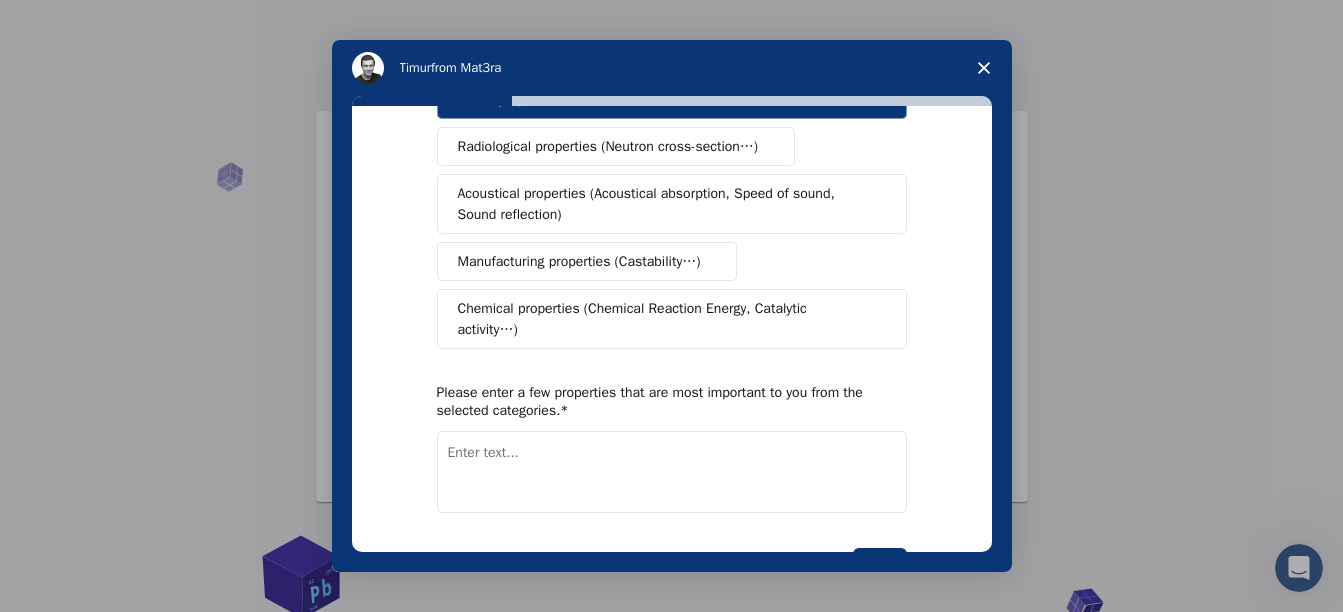 scroll, scrollTop: 457, scrollLeft: 0, axis: vertical 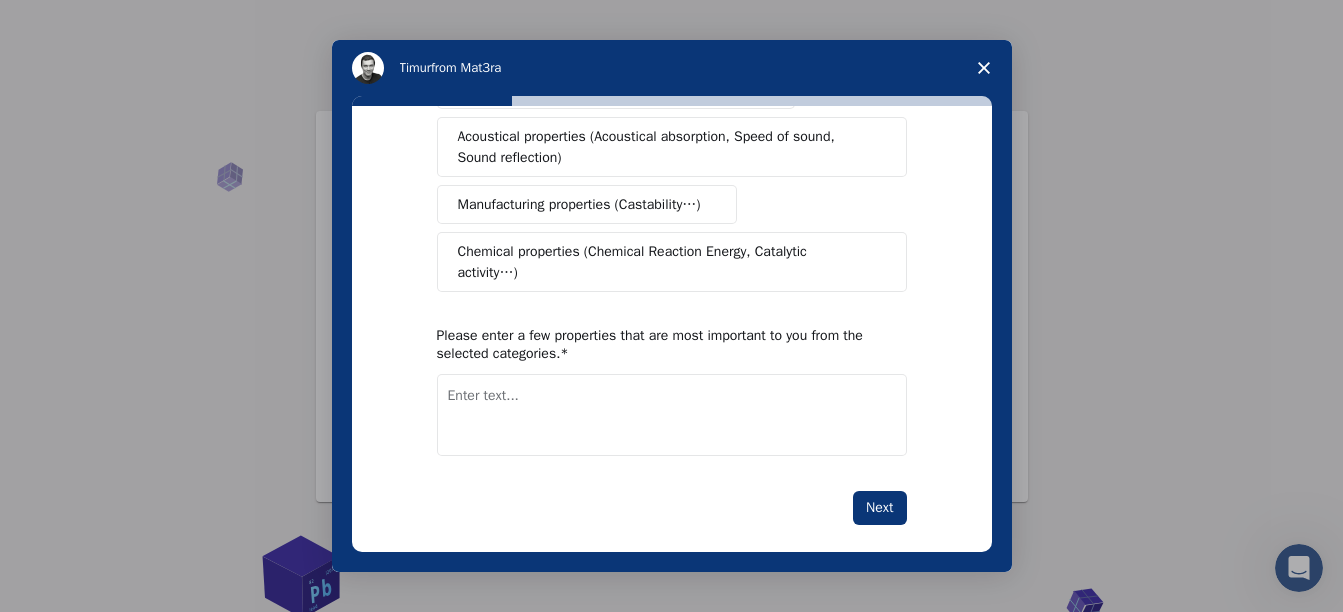 click at bounding box center [672, 415] 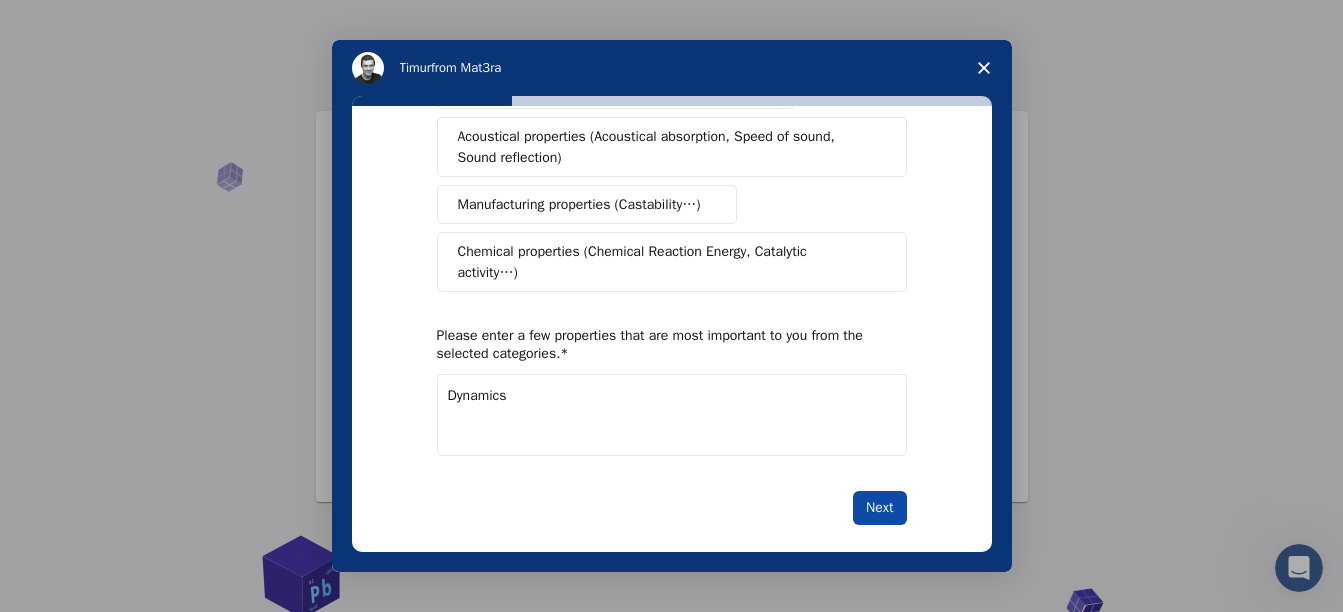type on "Dynamics" 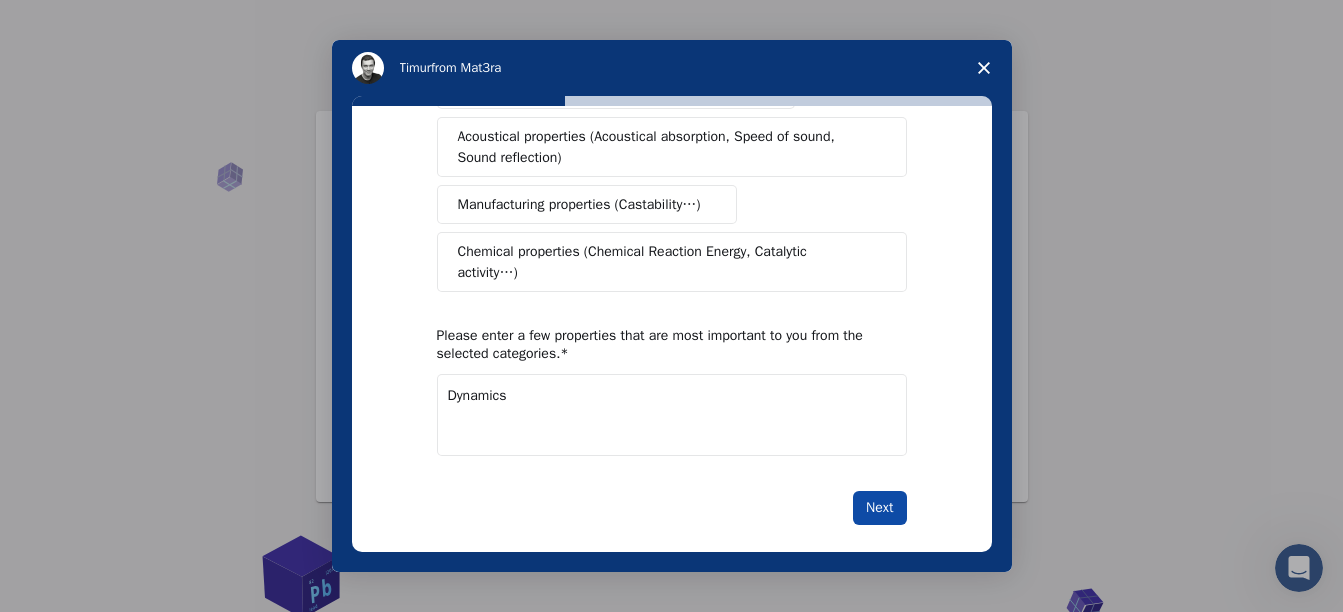 click on "Next" at bounding box center (879, 508) 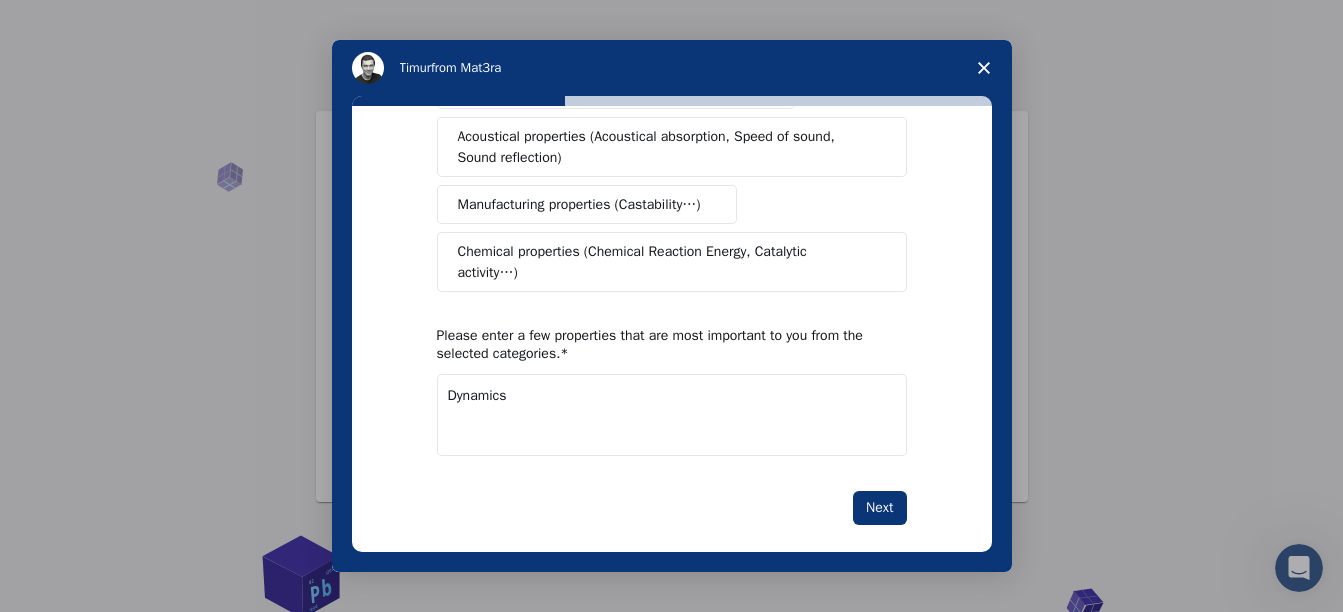 scroll, scrollTop: 0, scrollLeft: 0, axis: both 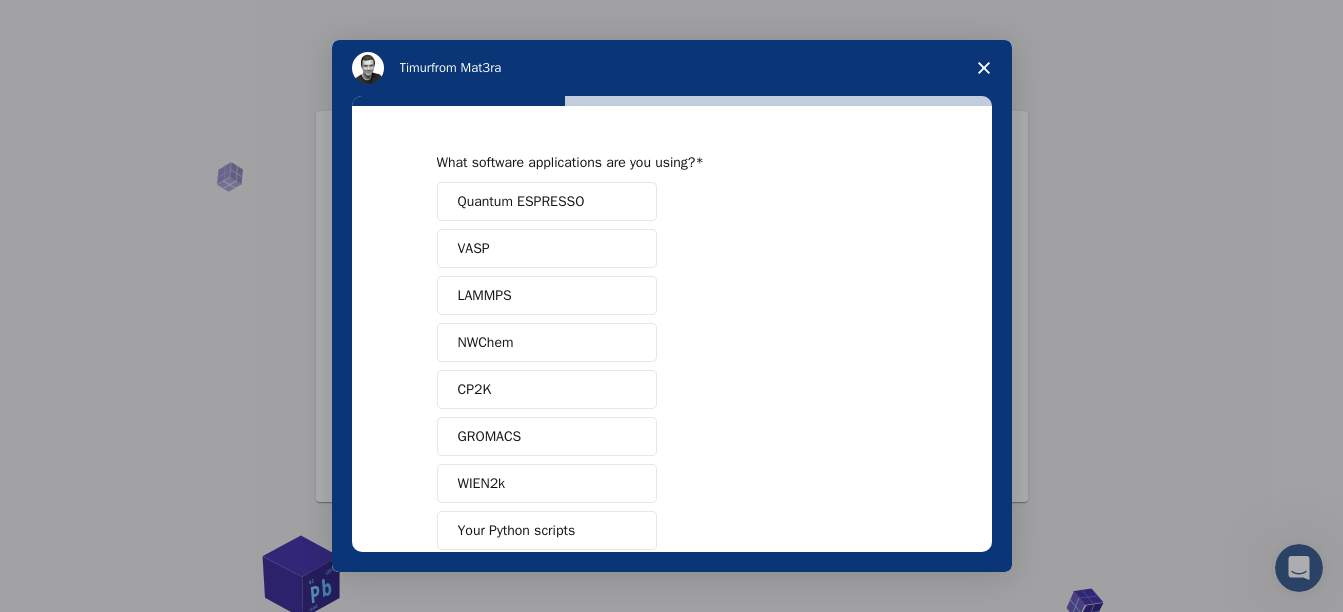 click on "GROMACS" at bounding box center (547, 436) 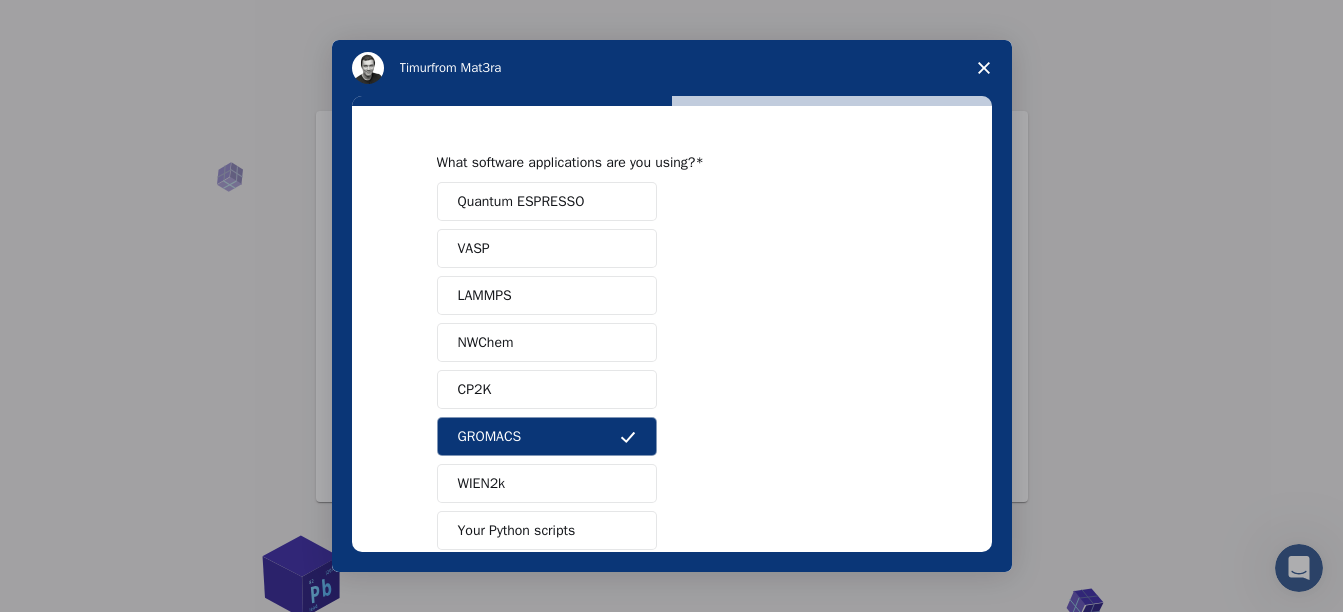 scroll, scrollTop: 200, scrollLeft: 0, axis: vertical 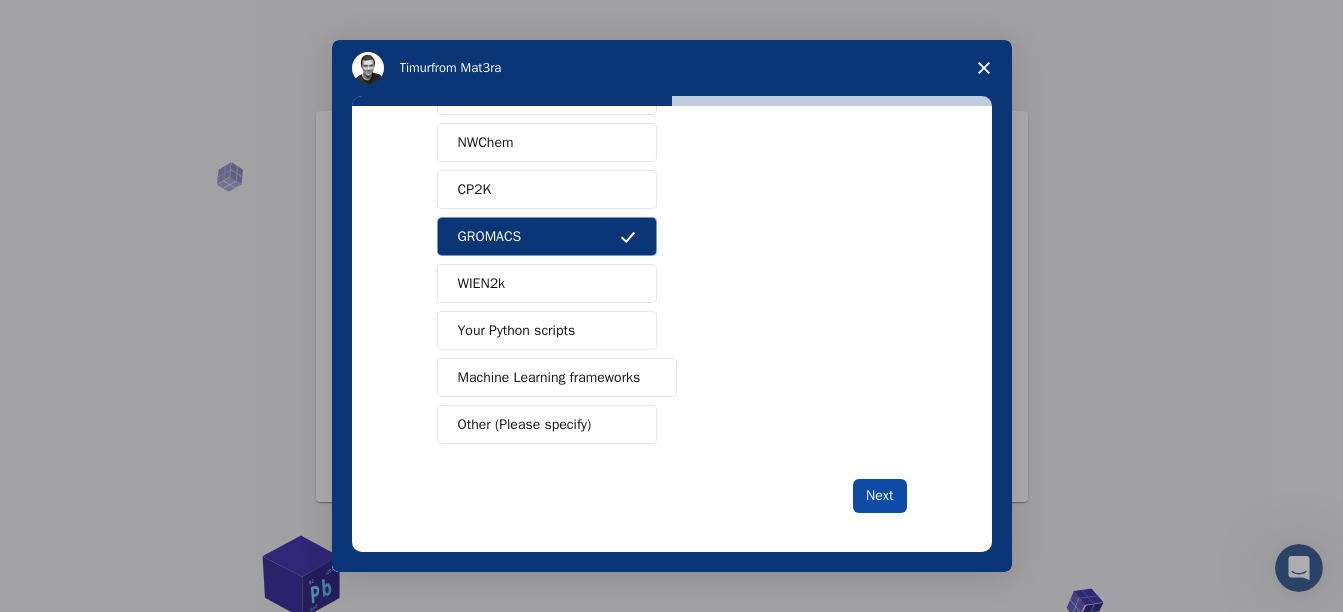 click on "Next" at bounding box center (879, 496) 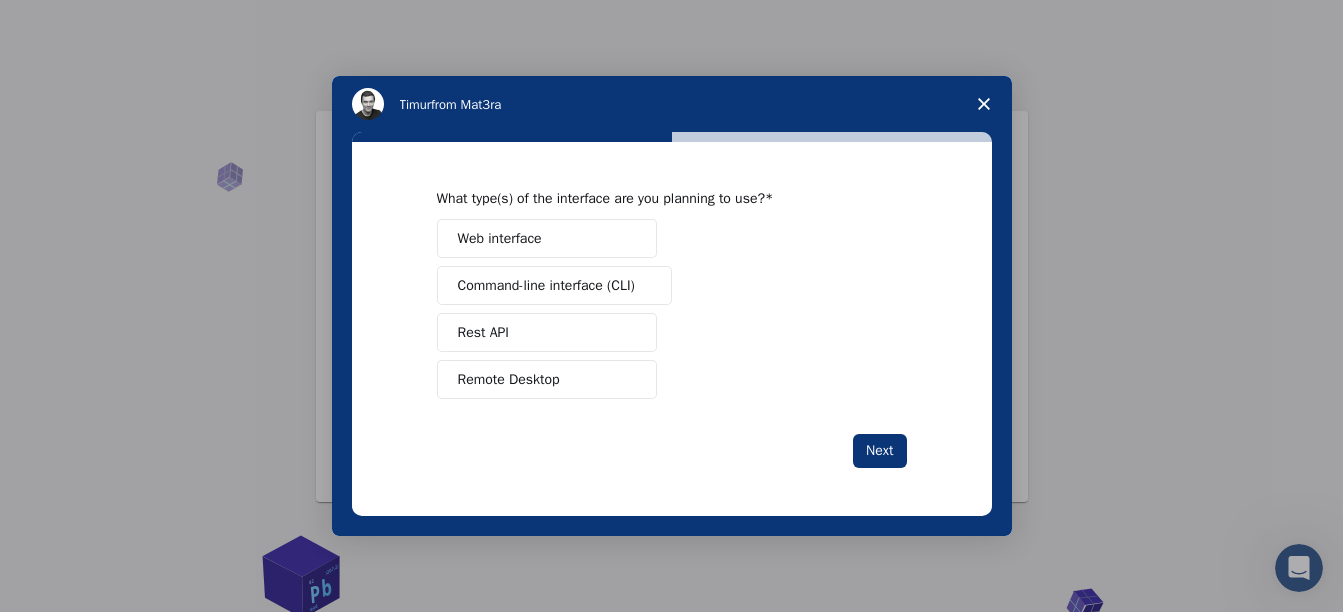 scroll, scrollTop: 0, scrollLeft: 0, axis: both 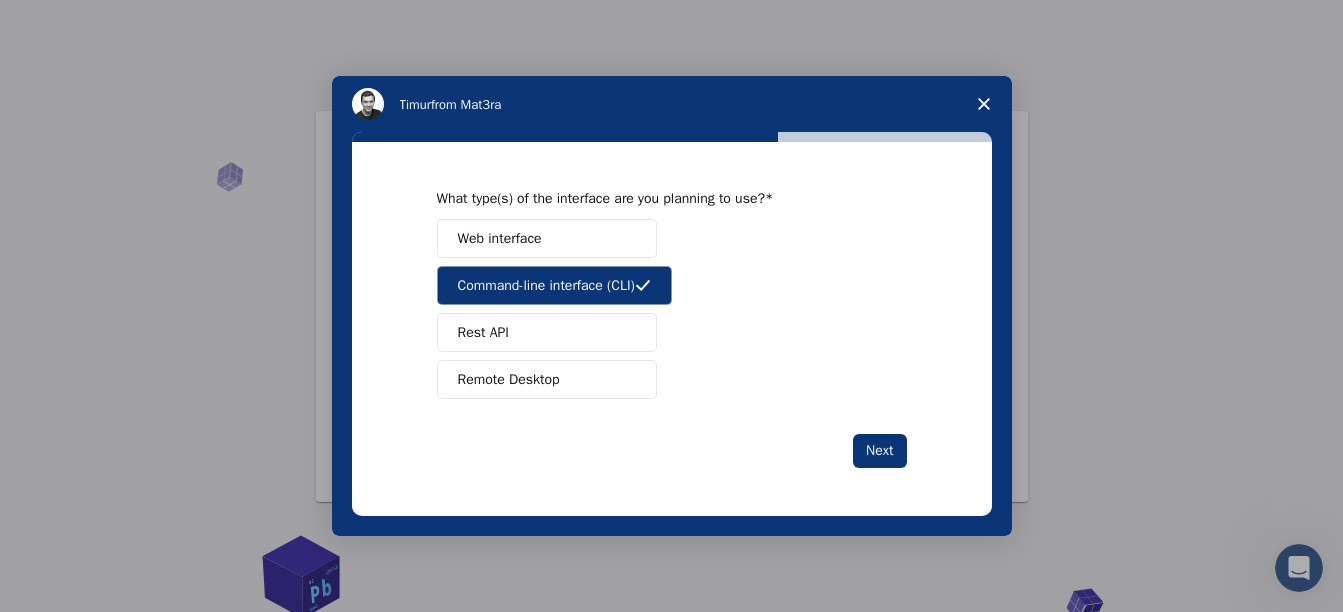 click on "Remote Desktop" at bounding box center [547, 379] 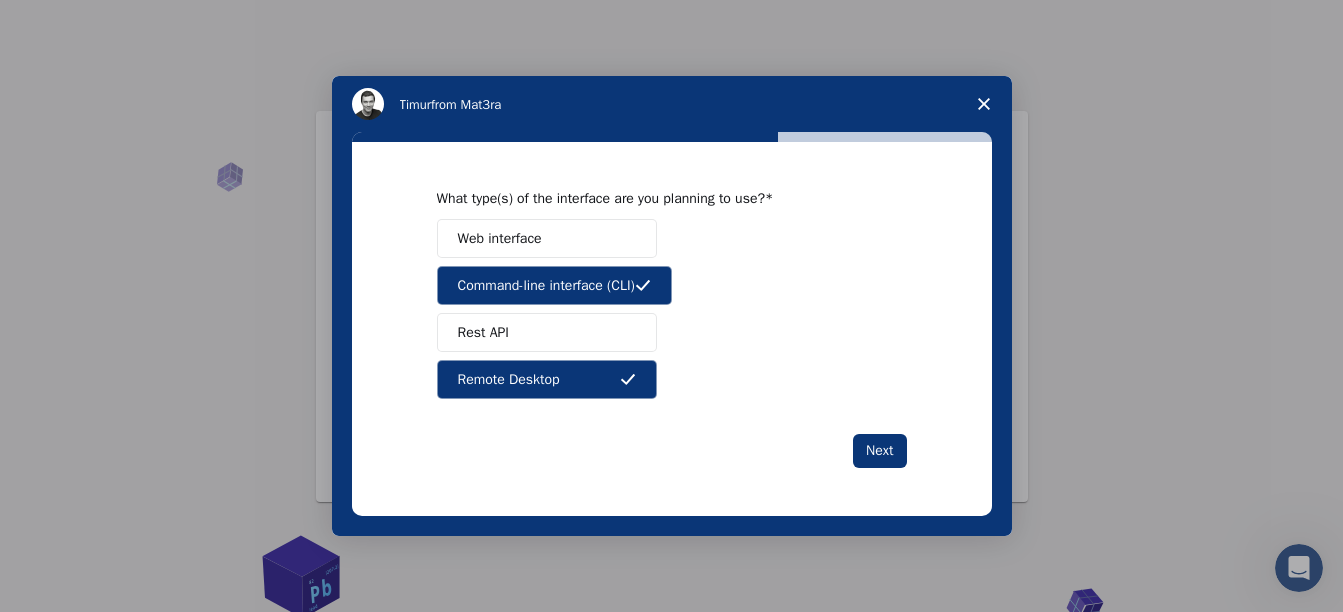 click on "Remote Desktop" at bounding box center (547, 379) 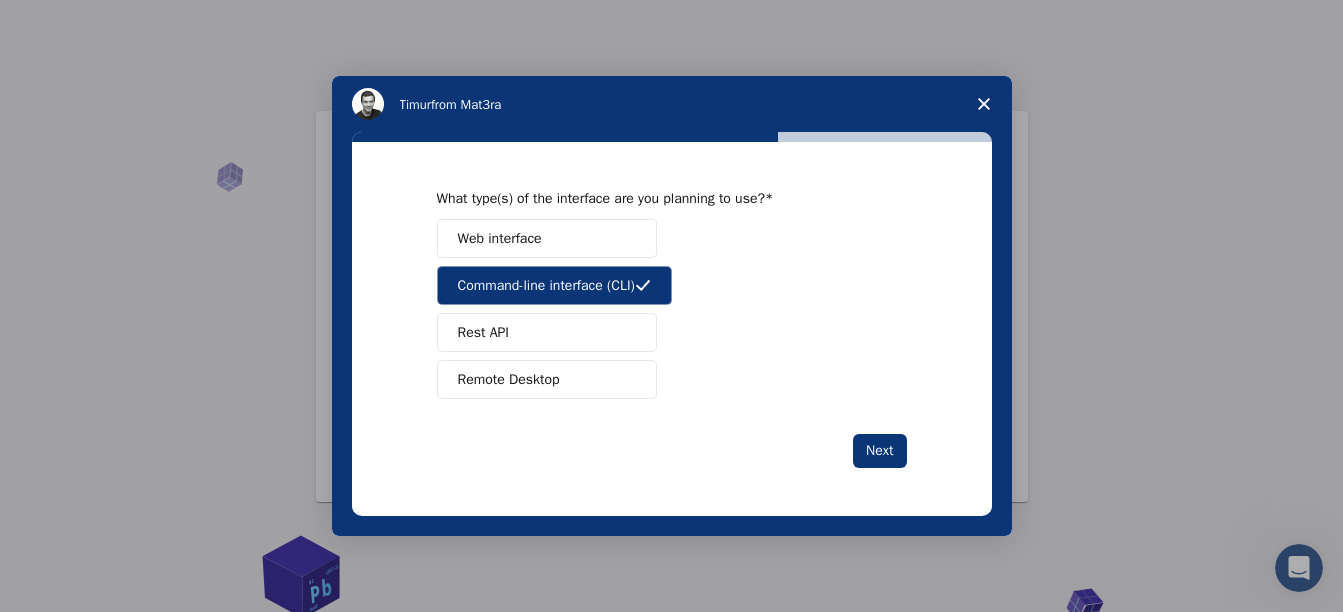 click on "What type(s) of the interface are you planning to use? Web interface Command-line interface (CLI) Rest API Remote Desktop" at bounding box center (672, 294) 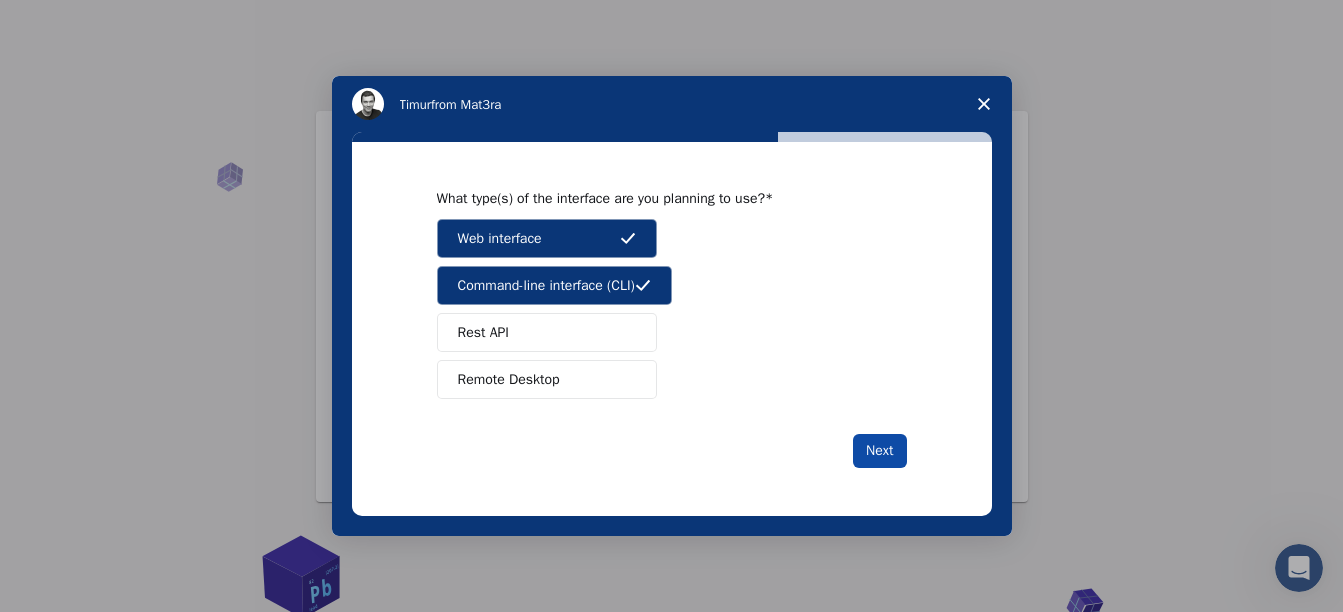 click on "Next" at bounding box center [879, 451] 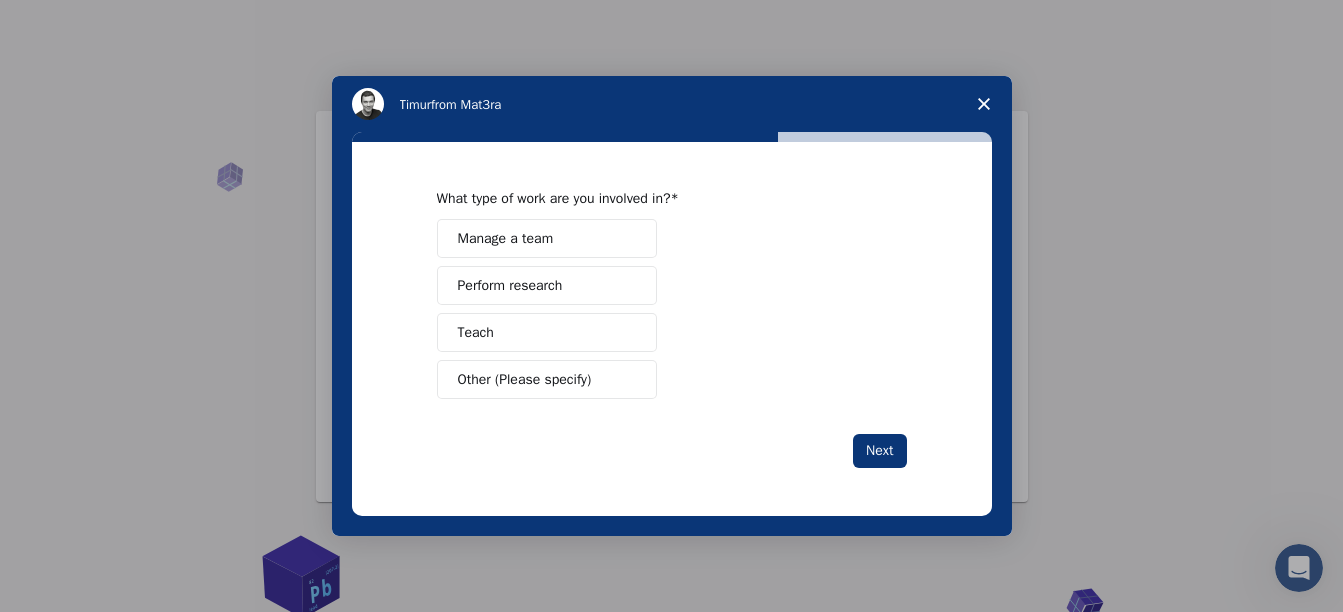 click on "Perform research" at bounding box center (547, 285) 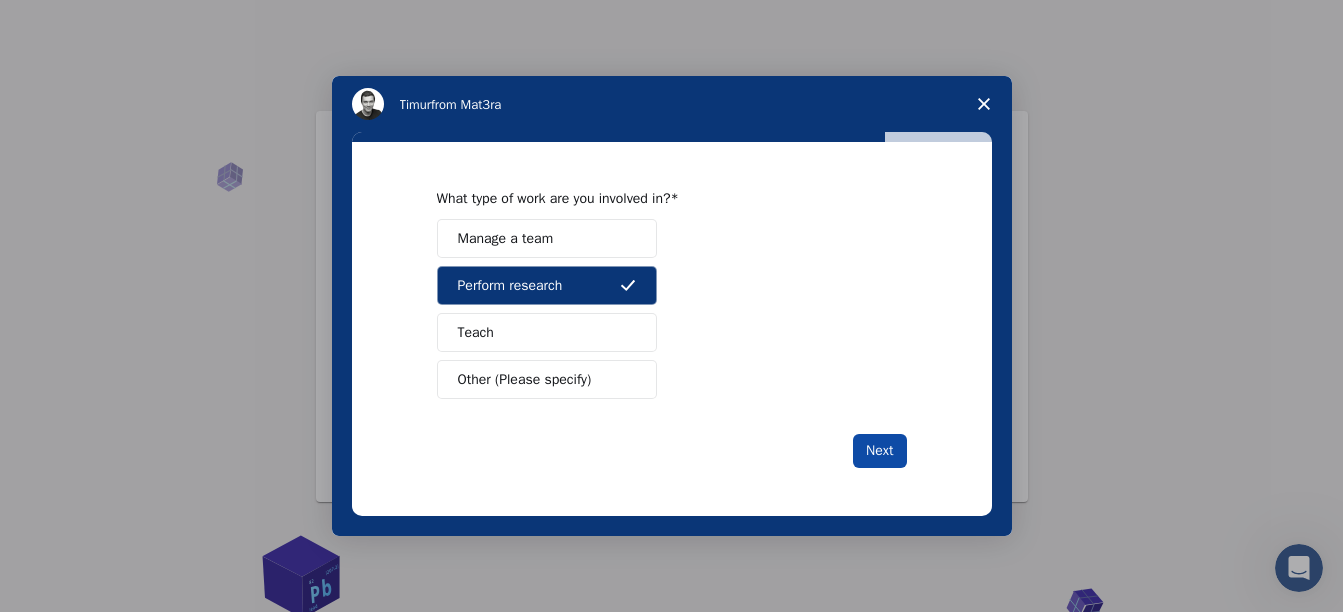 click on "Next" at bounding box center (879, 451) 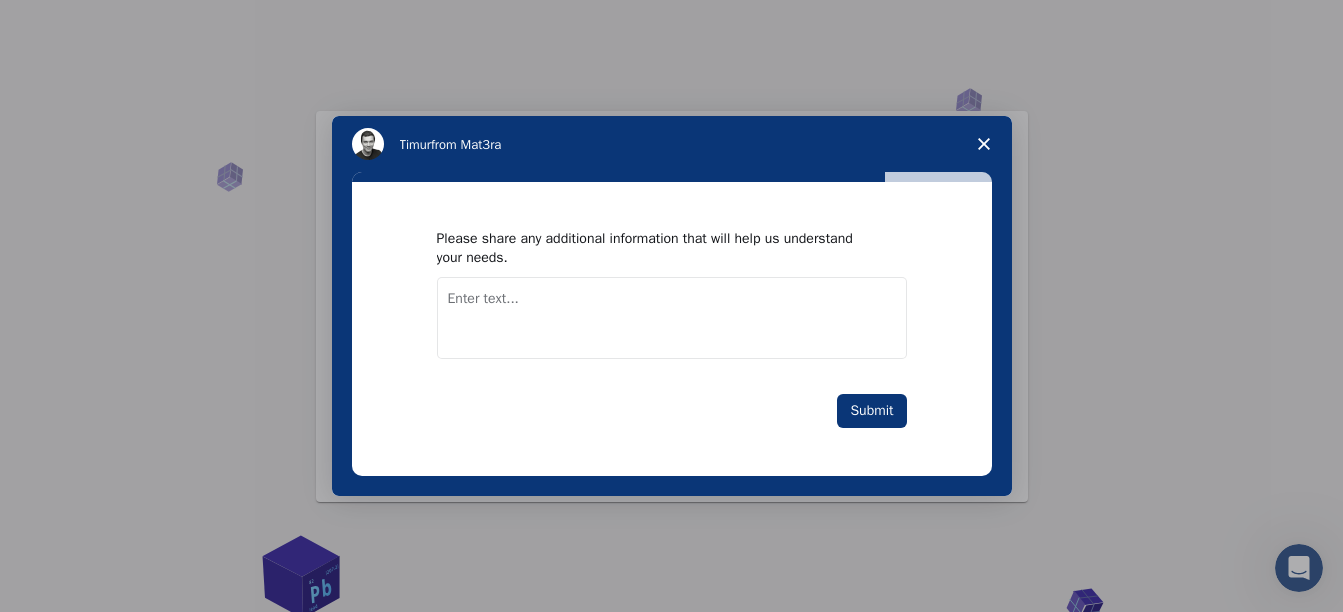 click at bounding box center (672, 318) 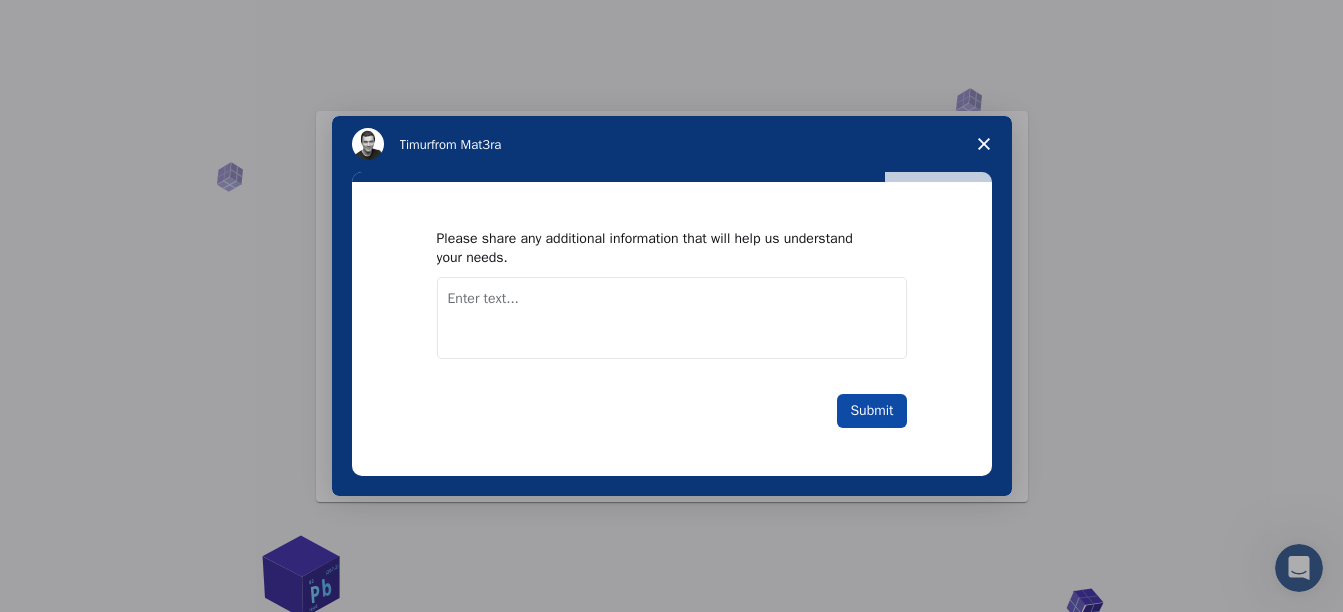 click on "Submit" at bounding box center [871, 411] 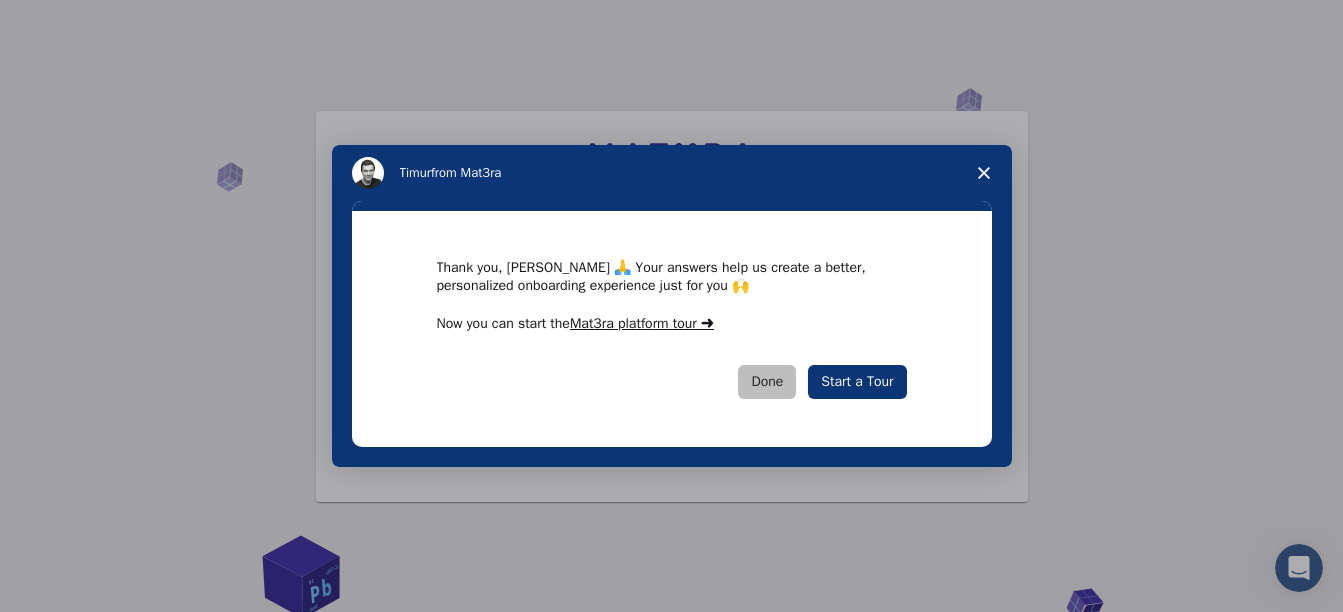 click on "Done" at bounding box center (767, 382) 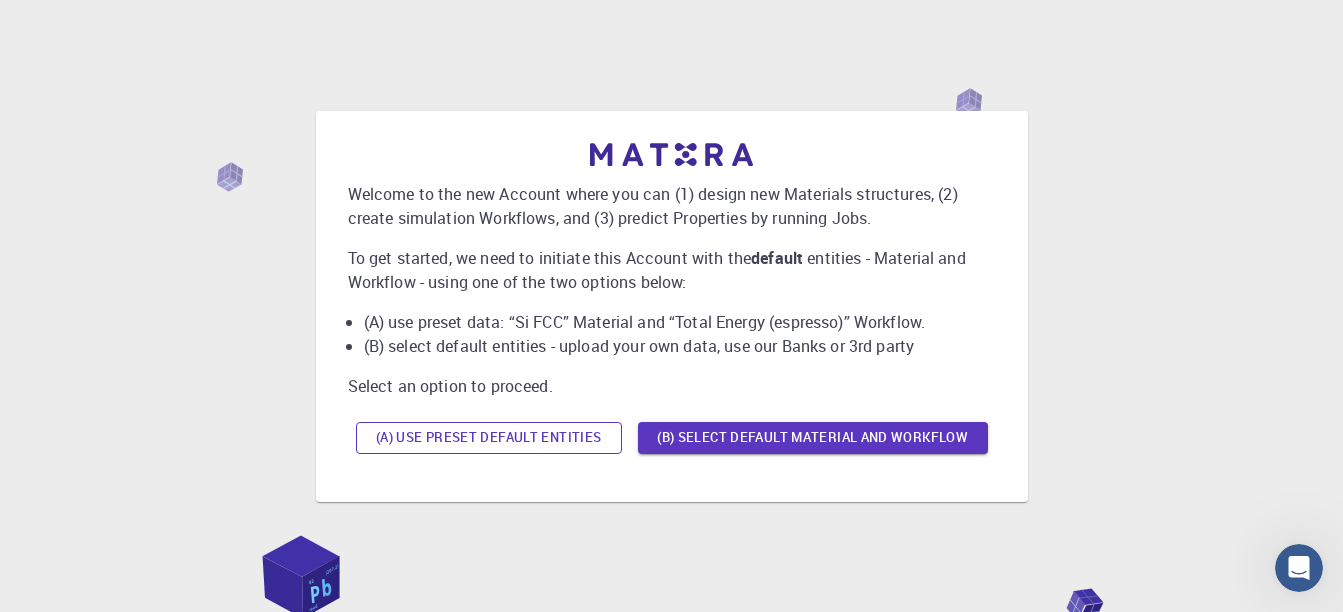 click on "(A) Use preset default entities" at bounding box center (489, 438) 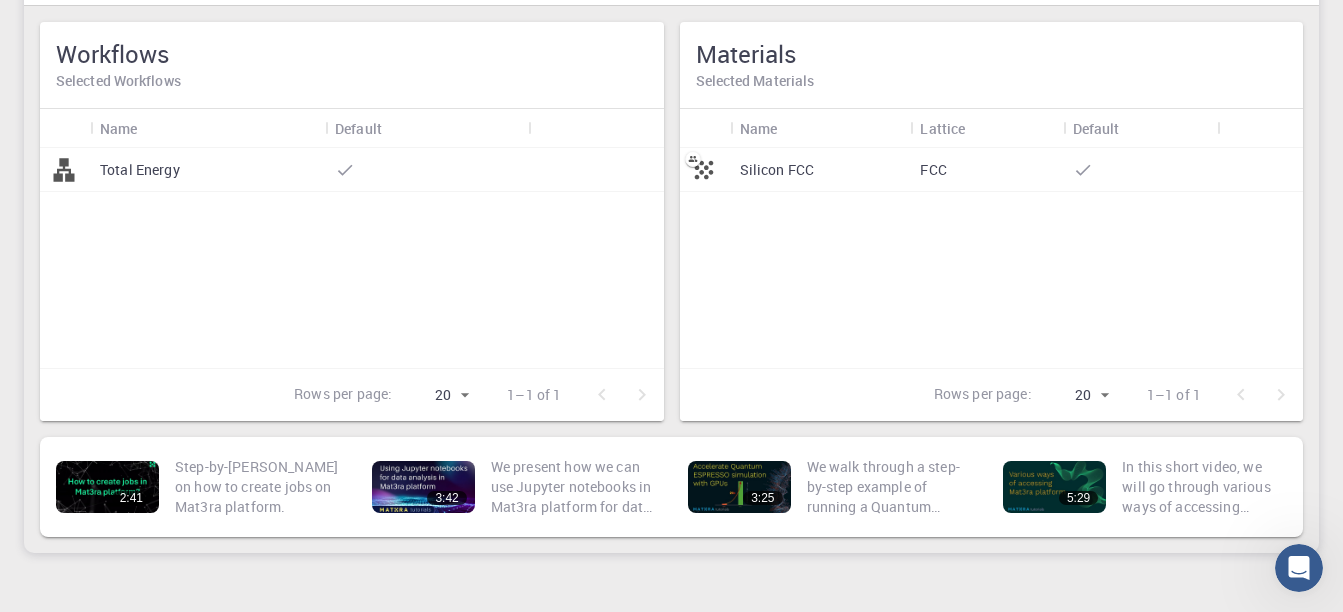scroll, scrollTop: 146, scrollLeft: 0, axis: vertical 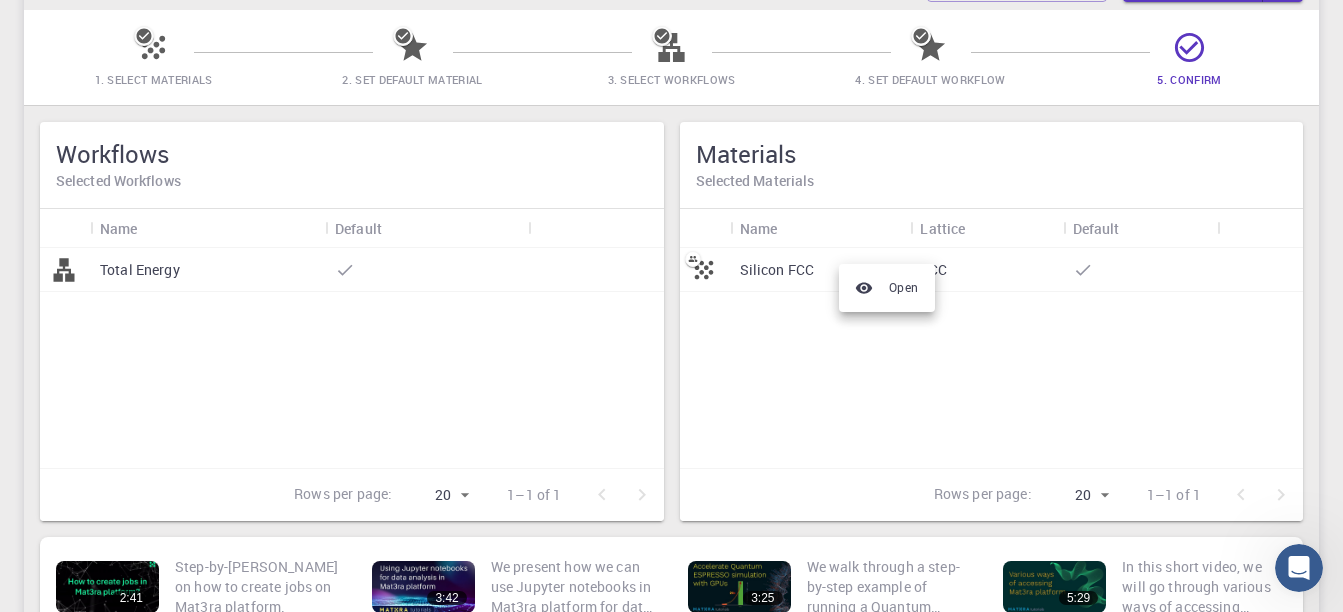 click at bounding box center (671, 306) 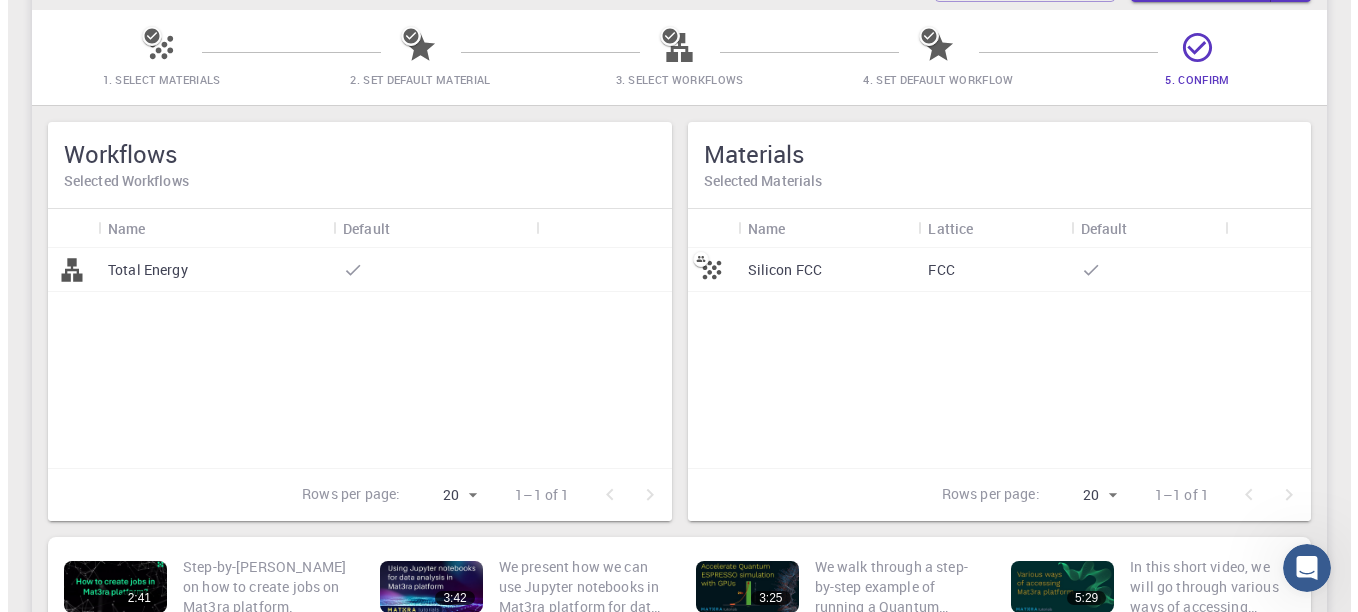 scroll, scrollTop: 0, scrollLeft: 0, axis: both 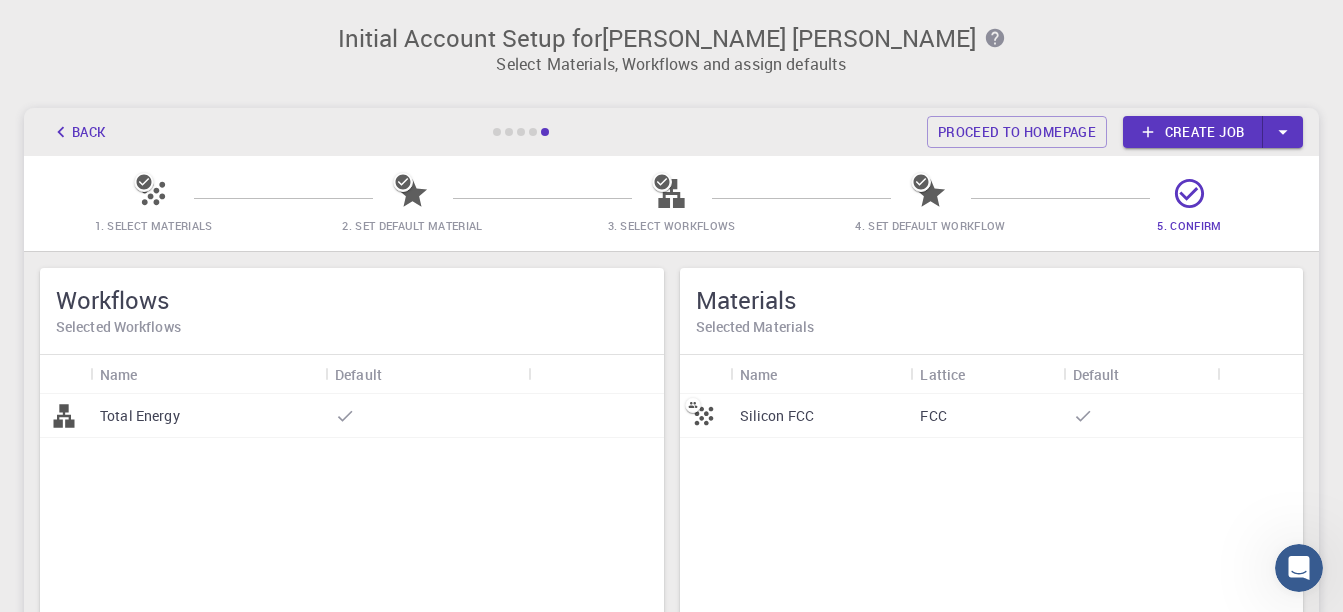 click at bounding box center (1283, 132) 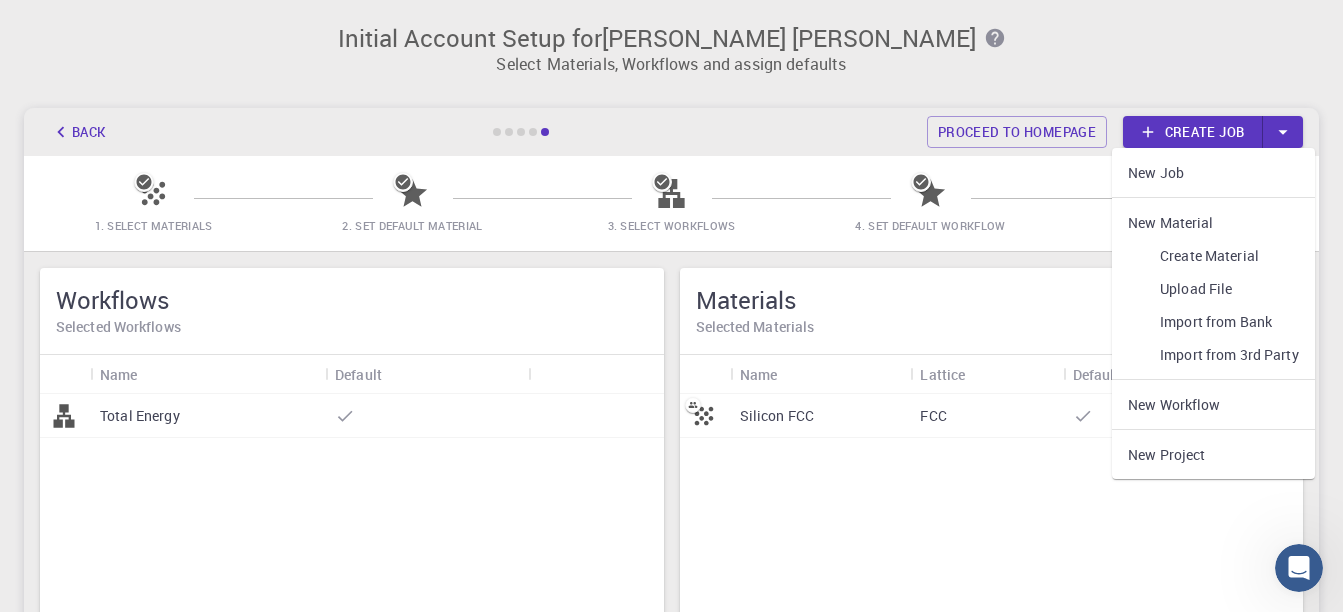 click on "Back Proceed to homepage Create job New Job New Material Create Material Upload File Import from Bank Import from 3rd Party New Workflow New Project" at bounding box center [671, 132] 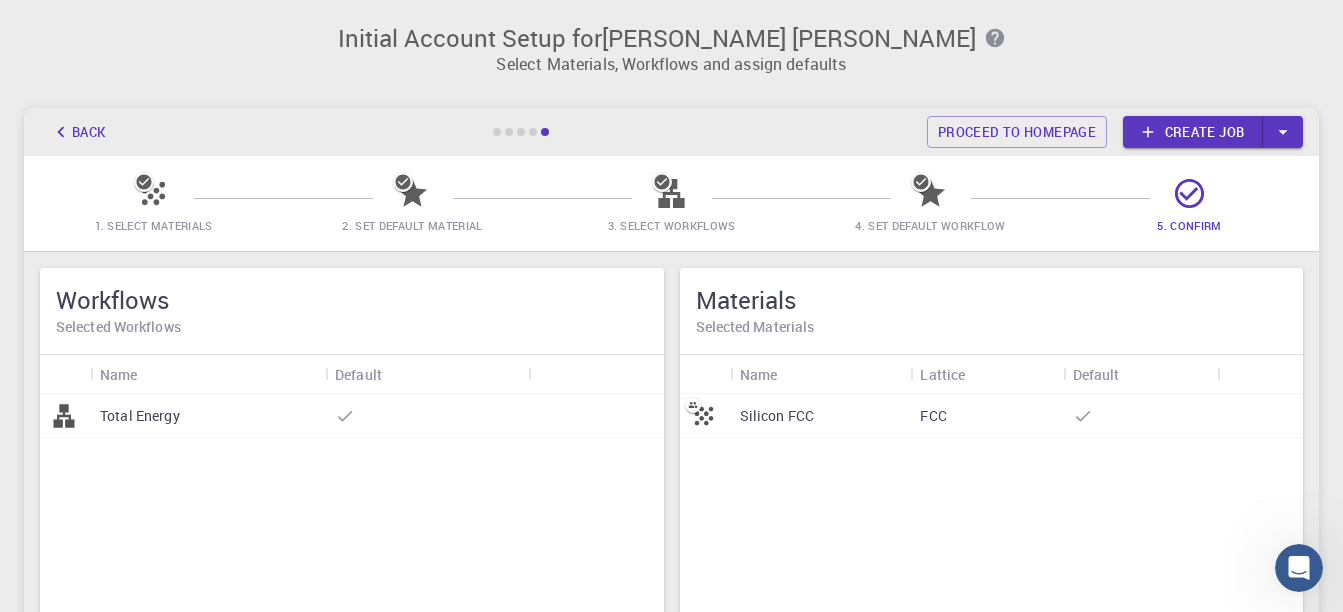 click on "Total Energy" at bounding box center [207, 416] 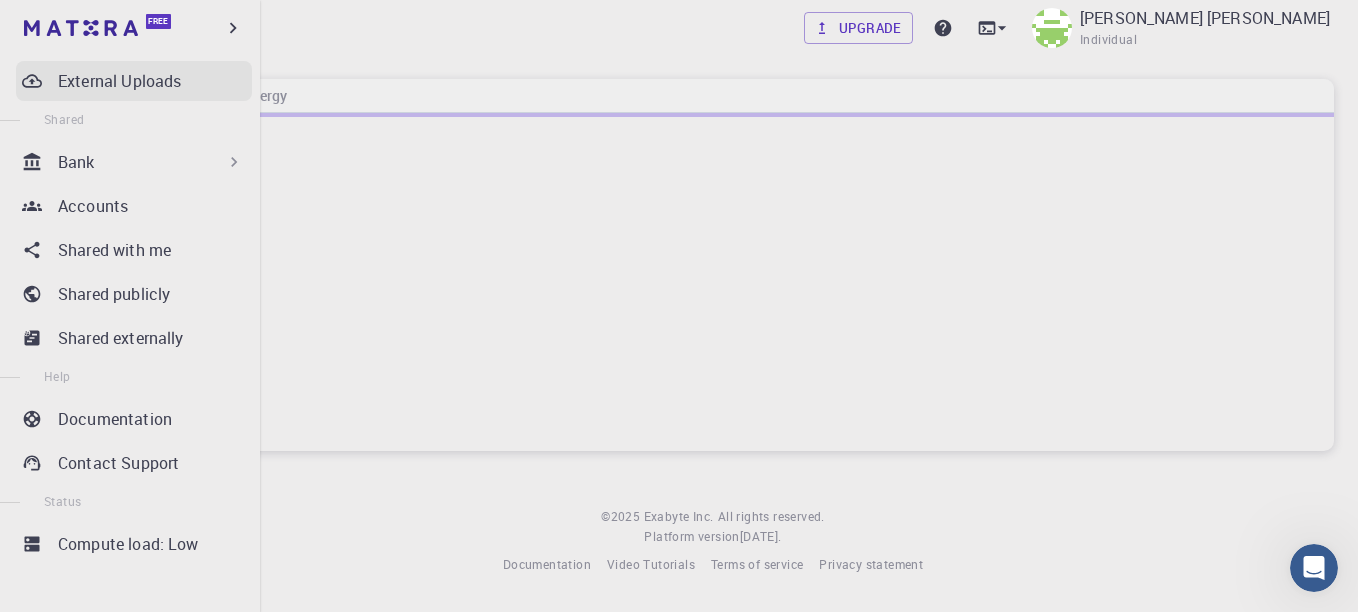 scroll, scrollTop: 0, scrollLeft: 0, axis: both 